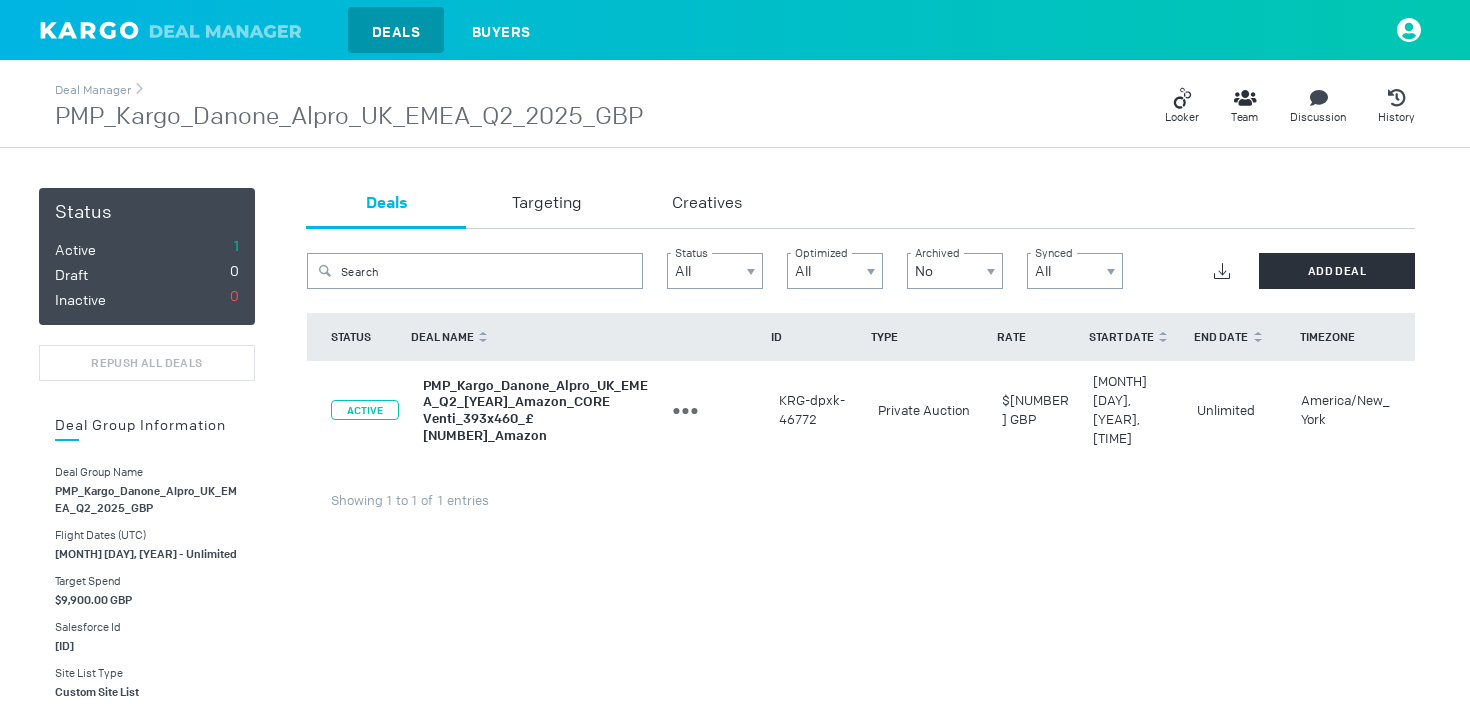 scroll, scrollTop: 0, scrollLeft: 0, axis: both 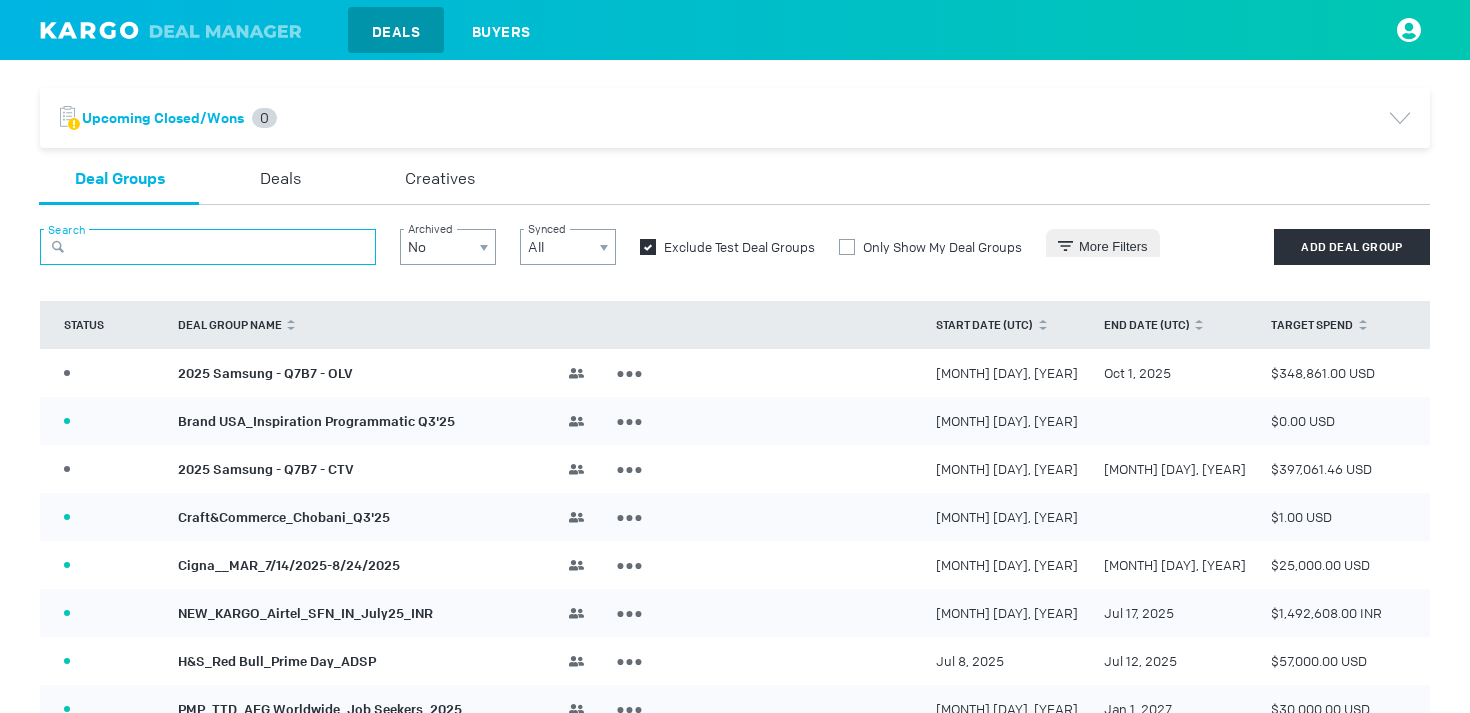 click at bounding box center (208, 247) 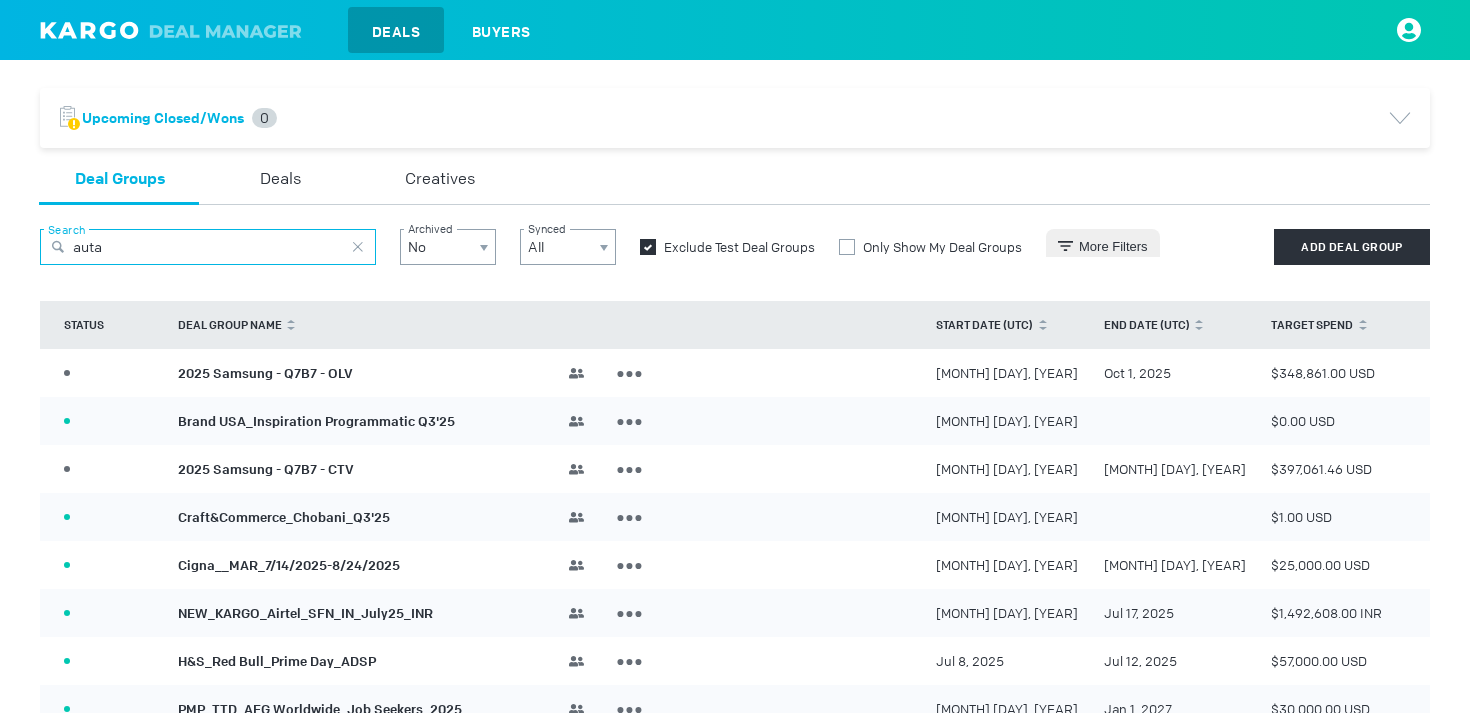 type on "autan" 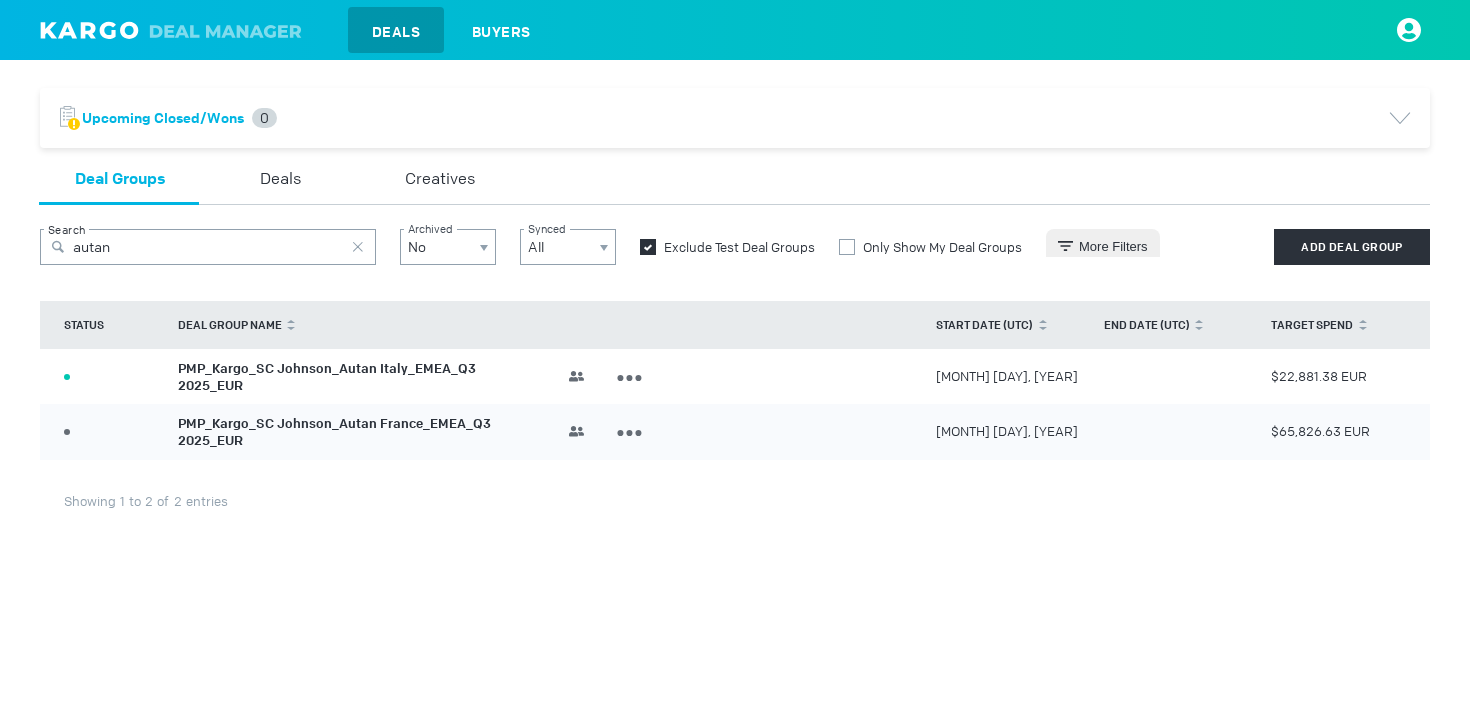 click on "PMP_Kargo_SC Johnson_Autan Italy_EMEA_Q3 2025_EUR" at bounding box center (327, 377) 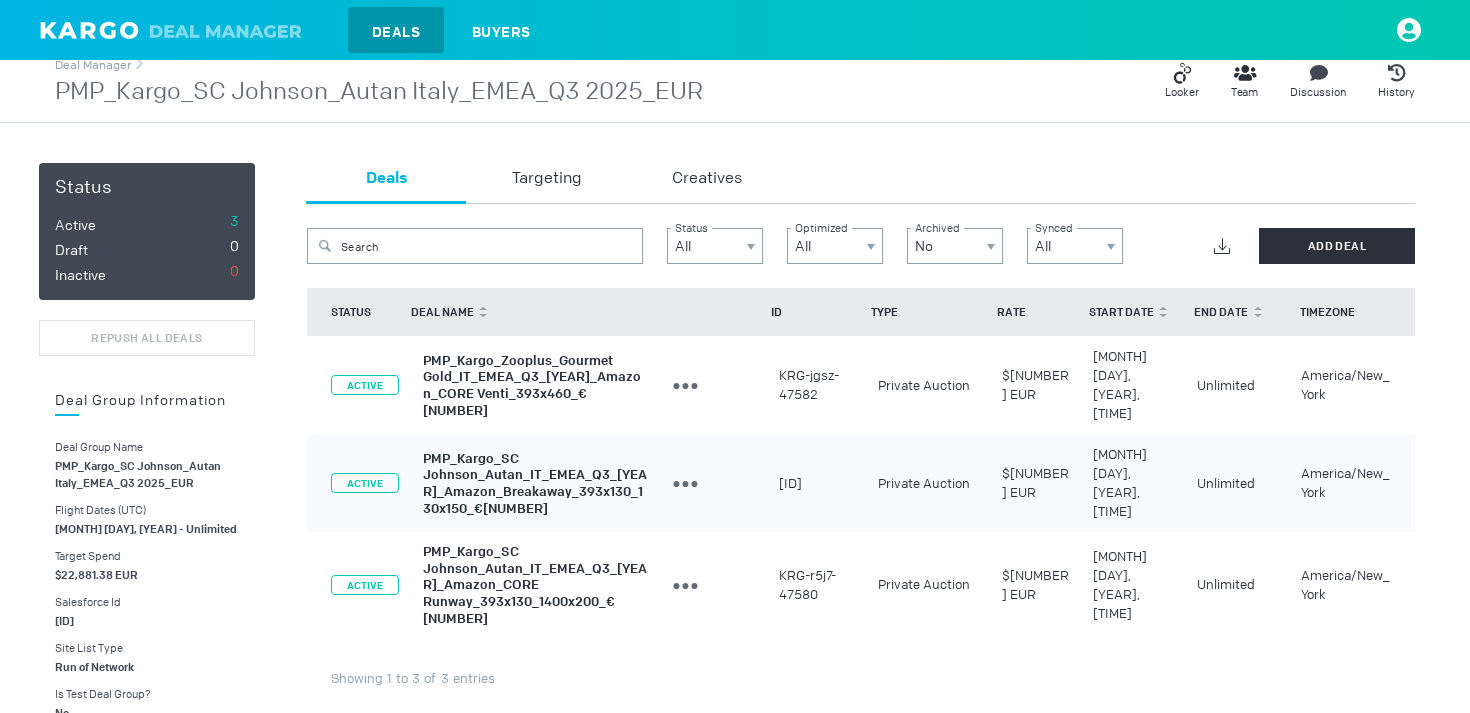 scroll, scrollTop: 30, scrollLeft: 0, axis: vertical 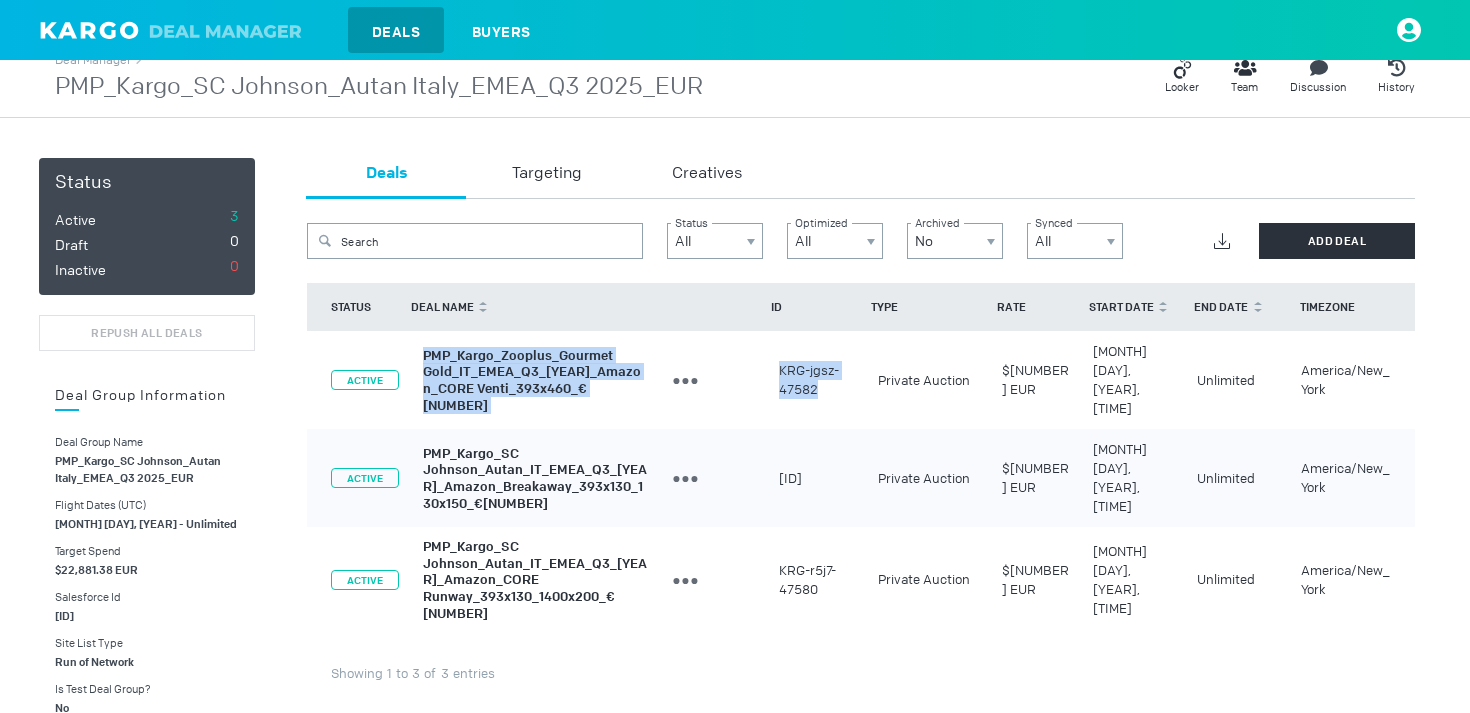 drag, startPoint x: 828, startPoint y: 375, endPoint x: 424, endPoint y: 350, distance: 404.77277 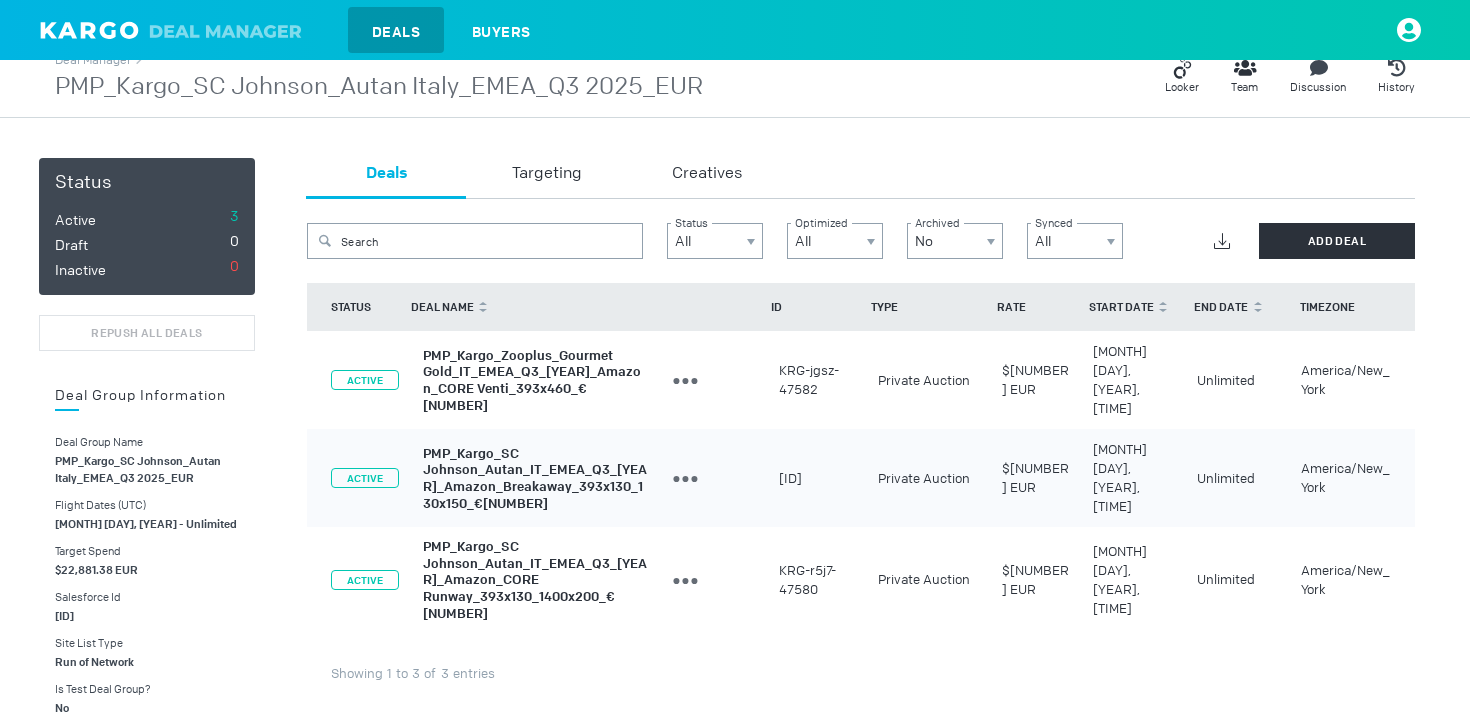 click on "Deals" at bounding box center [396, 32] 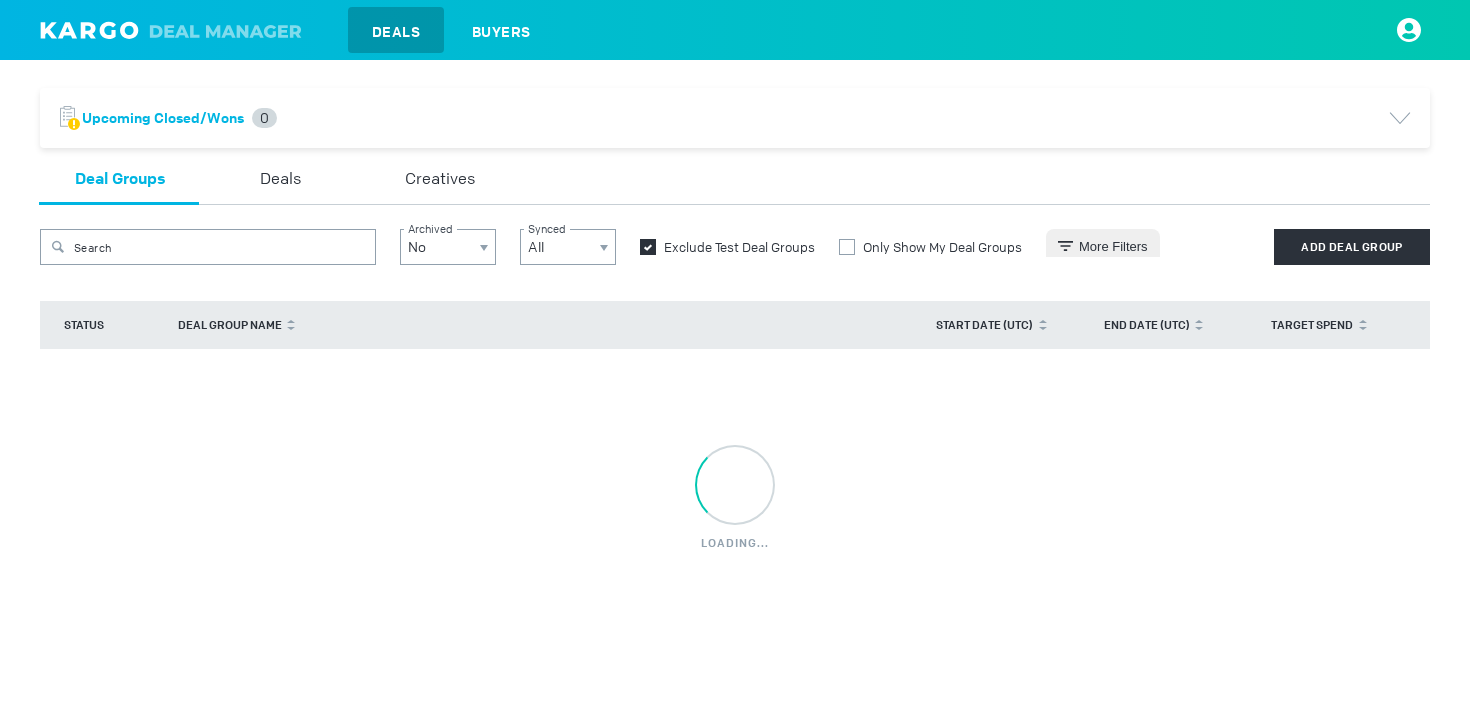 scroll, scrollTop: 0, scrollLeft: 0, axis: both 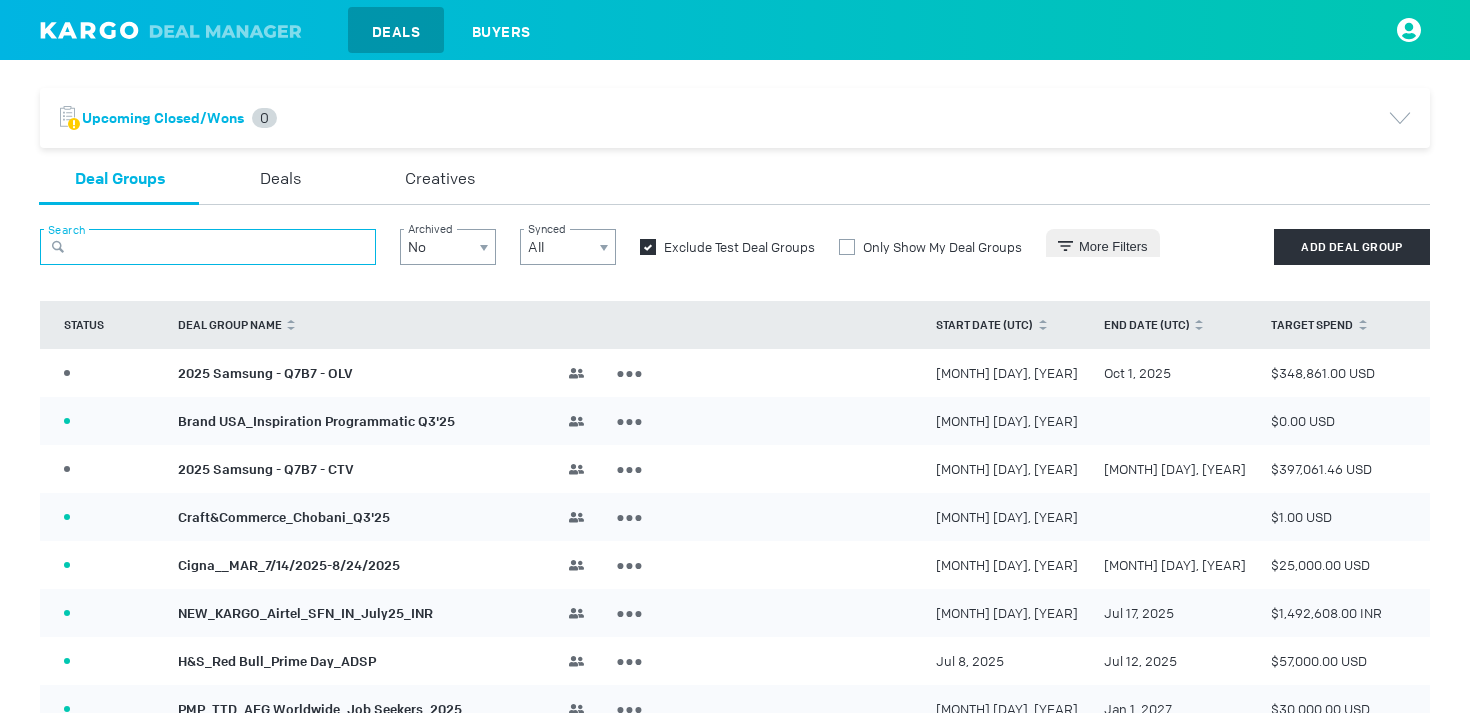 click at bounding box center [208, 247] 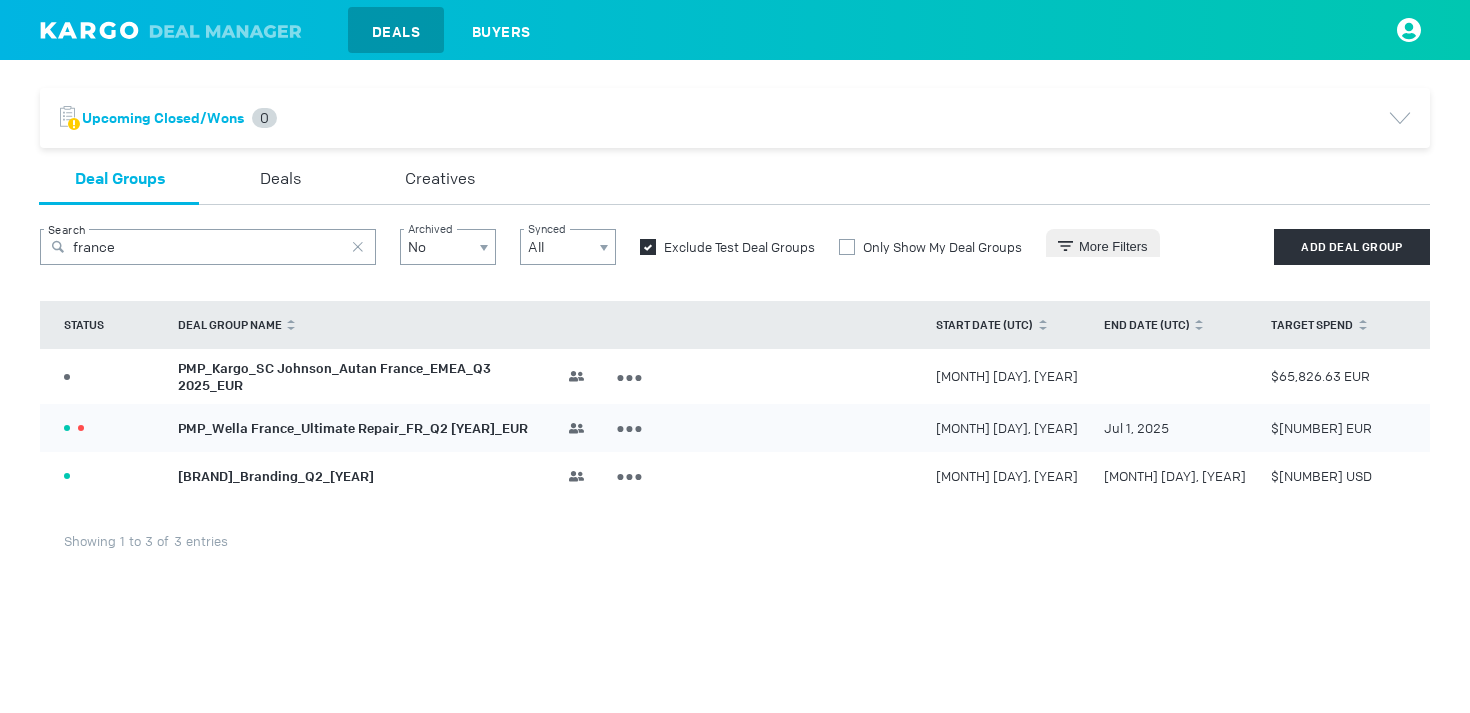click on "PMP_Kargo_SC Johnson_Autan France_EMEA_Q3 2025_EUR" at bounding box center [334, 377] 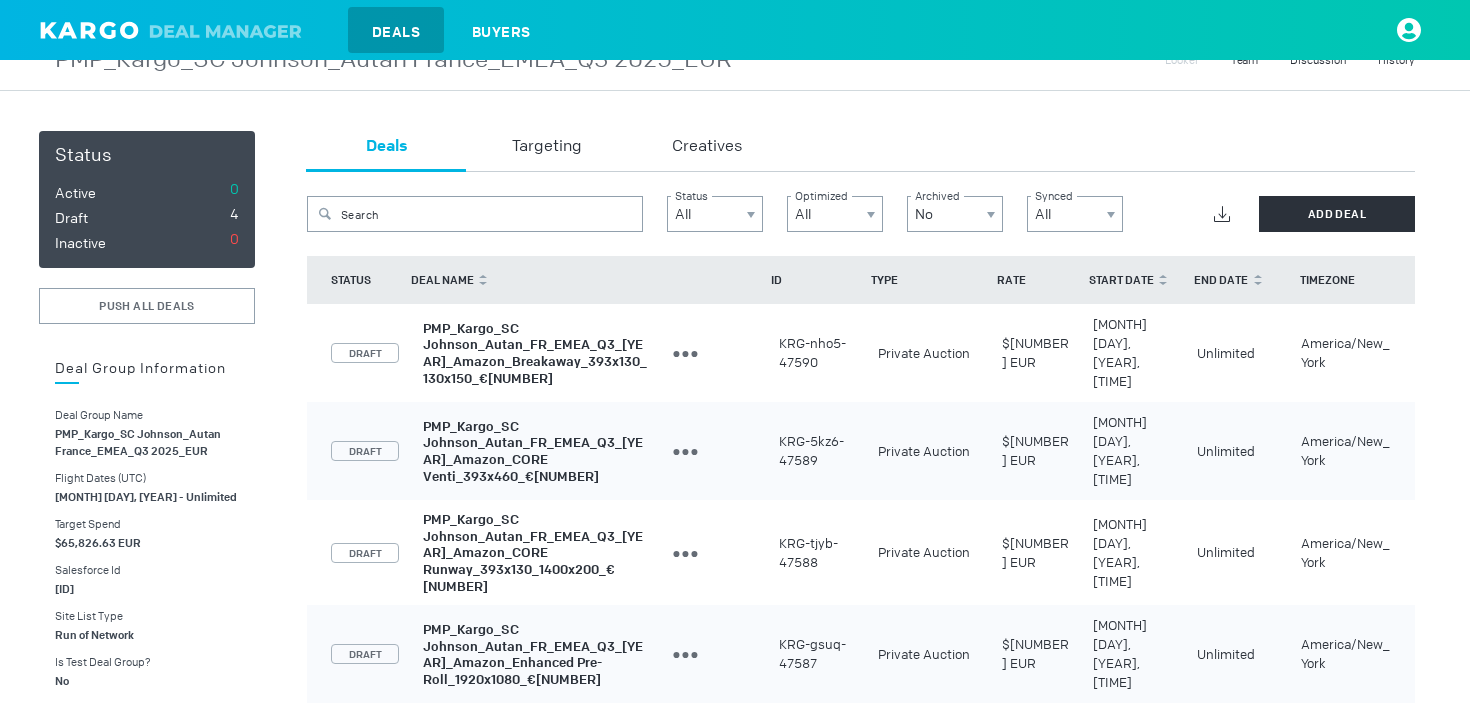 scroll, scrollTop: 46, scrollLeft: 0, axis: vertical 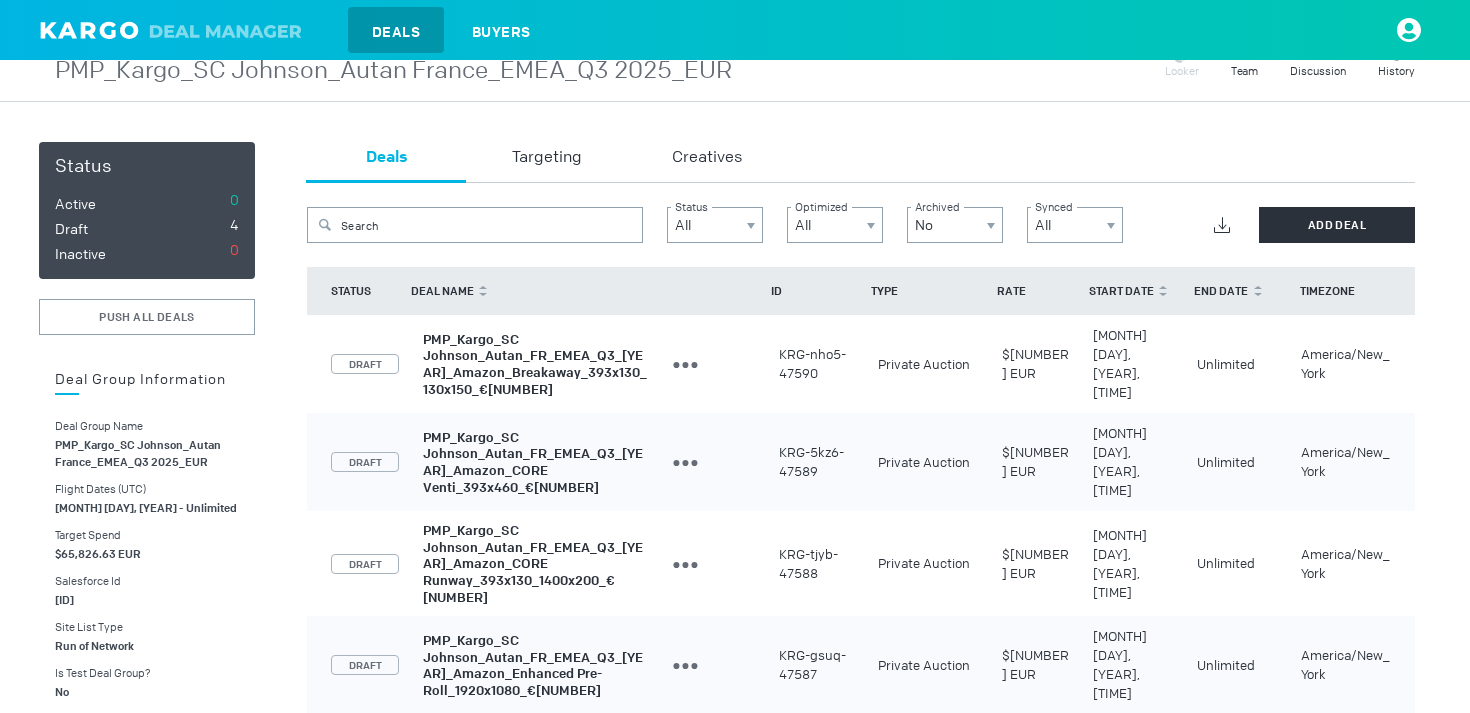 click at bounding box center [1222, 225] 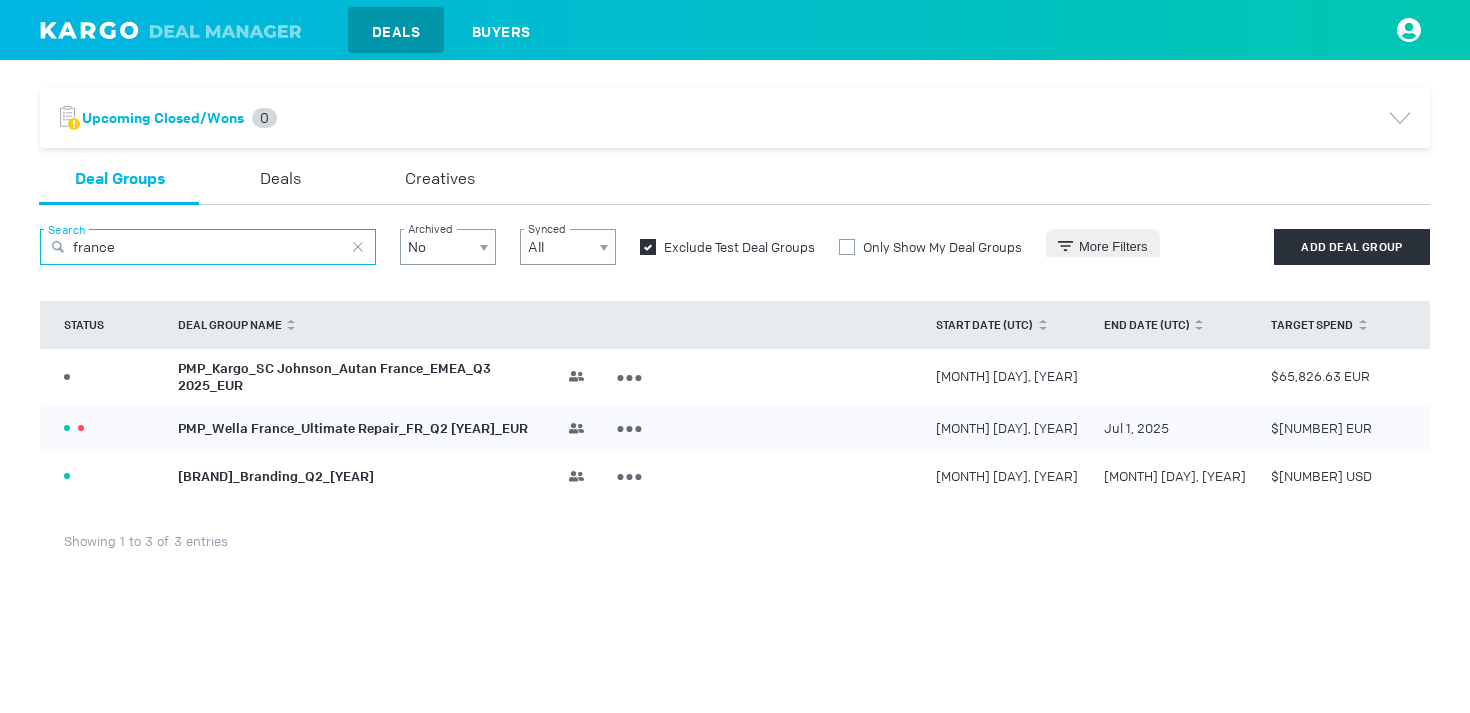 click on "france" at bounding box center [208, 247] 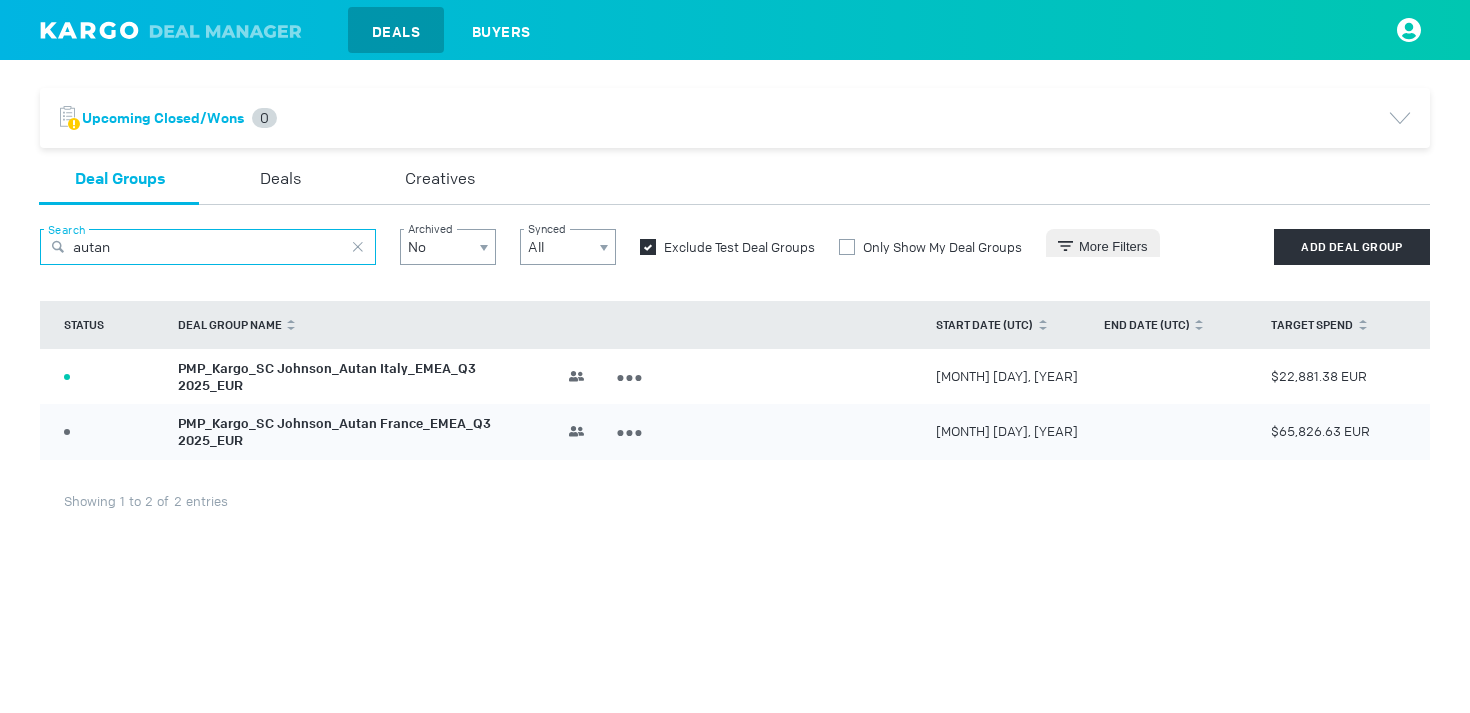 click on "autan" at bounding box center [208, 247] 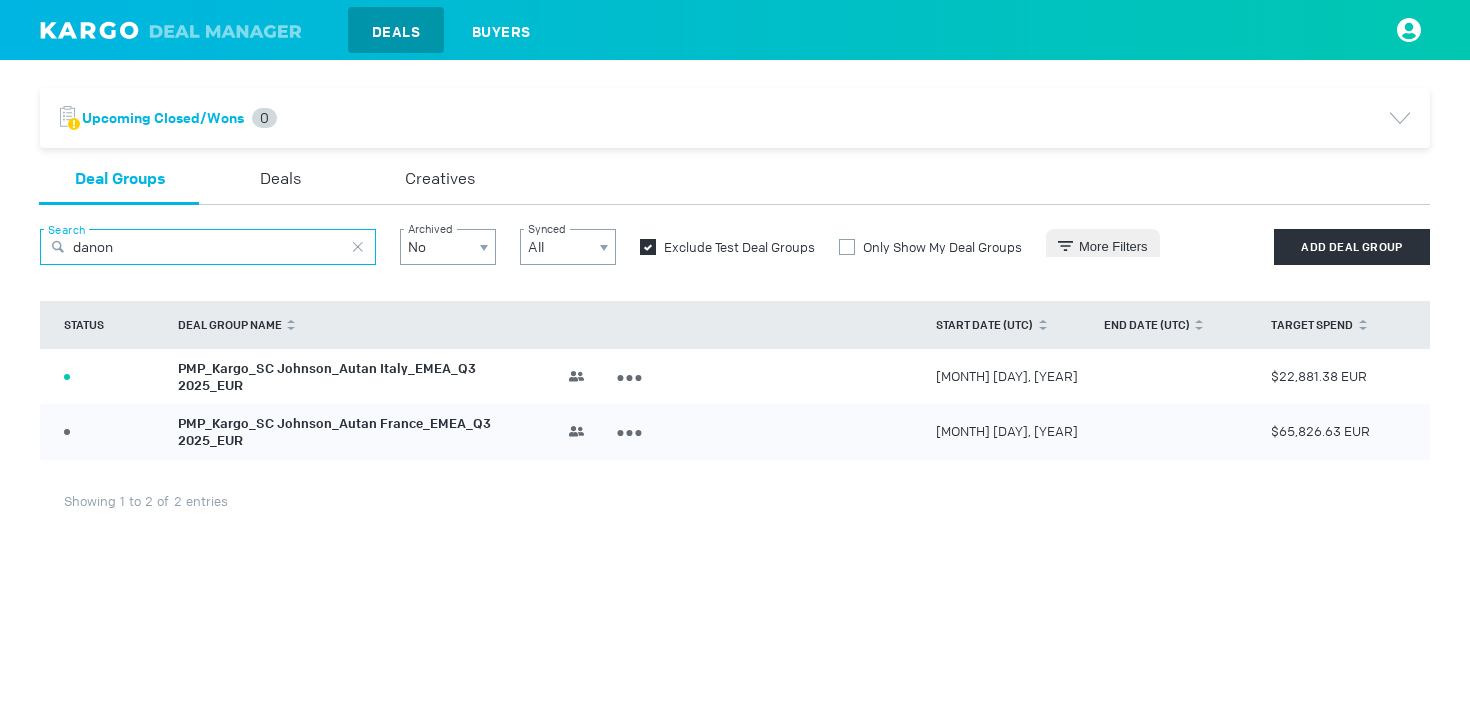 type on "danone" 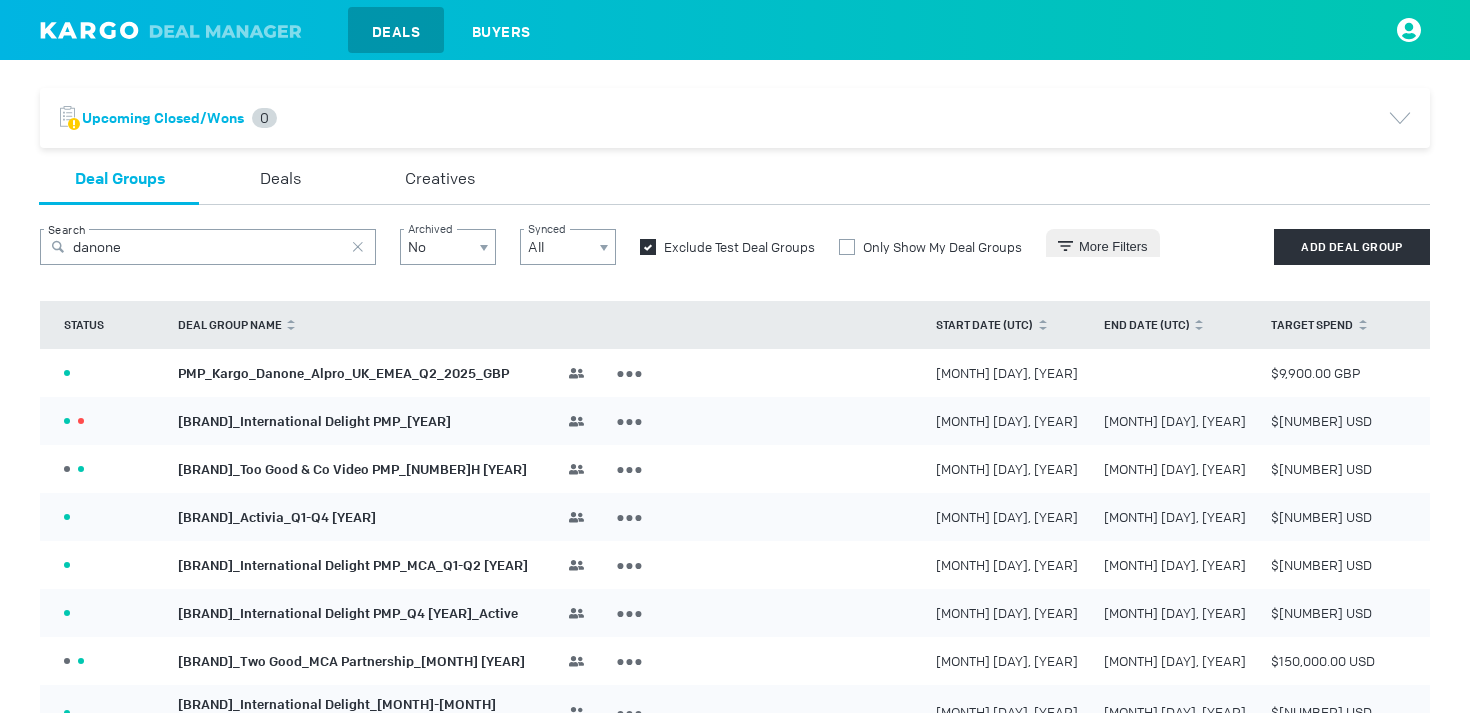 click on "PMP_Kargo_Danone_Alpro_UK_EMEA_Q2_2025_GBP" at bounding box center (343, 372) 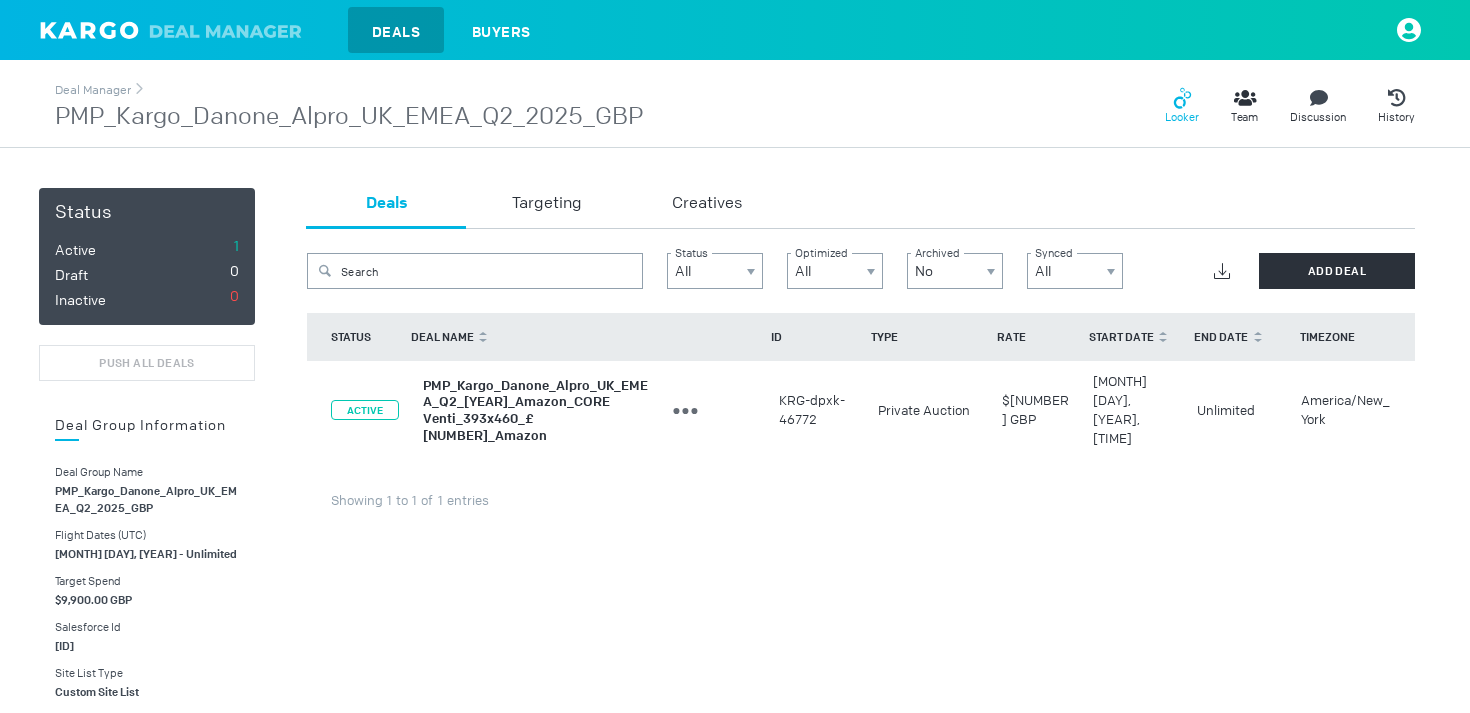 click on "Looker" at bounding box center [1182, 117] 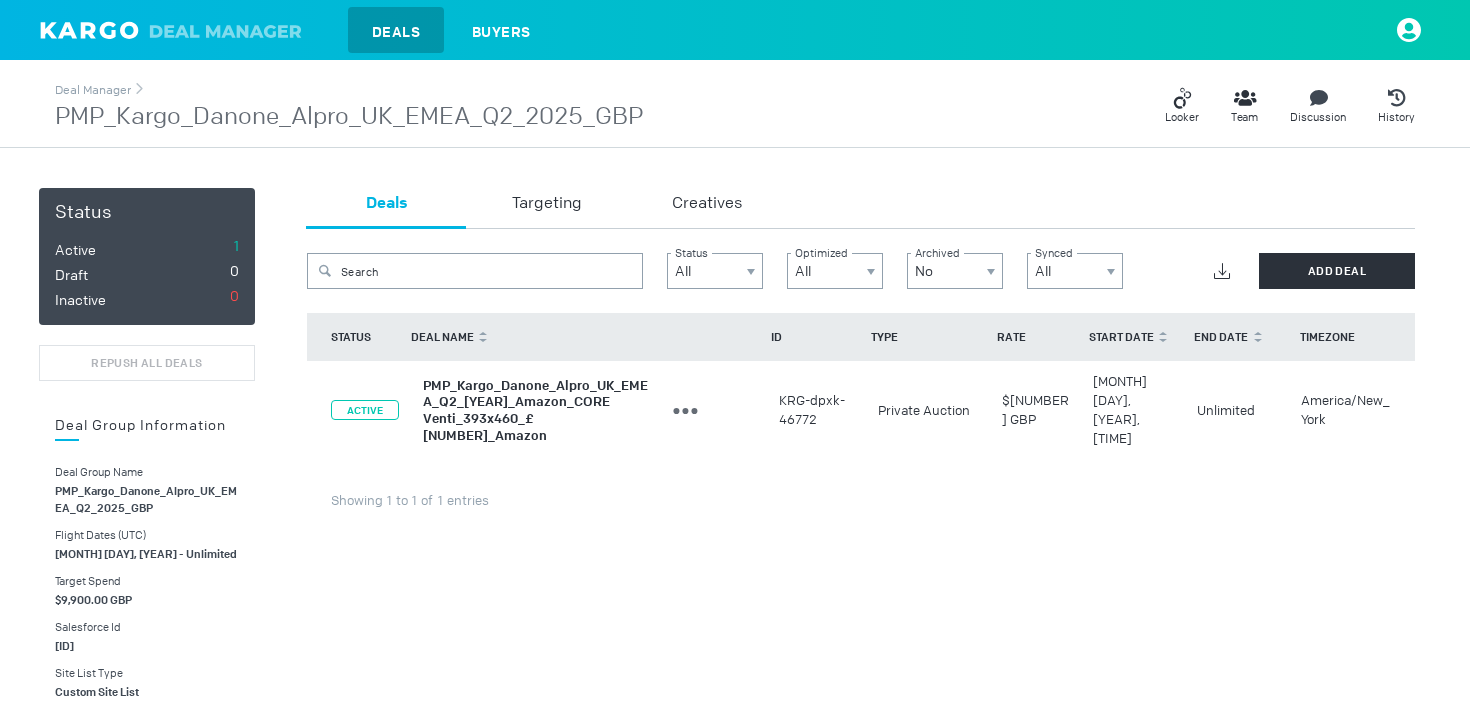 click on "Deals" at bounding box center (396, 30) 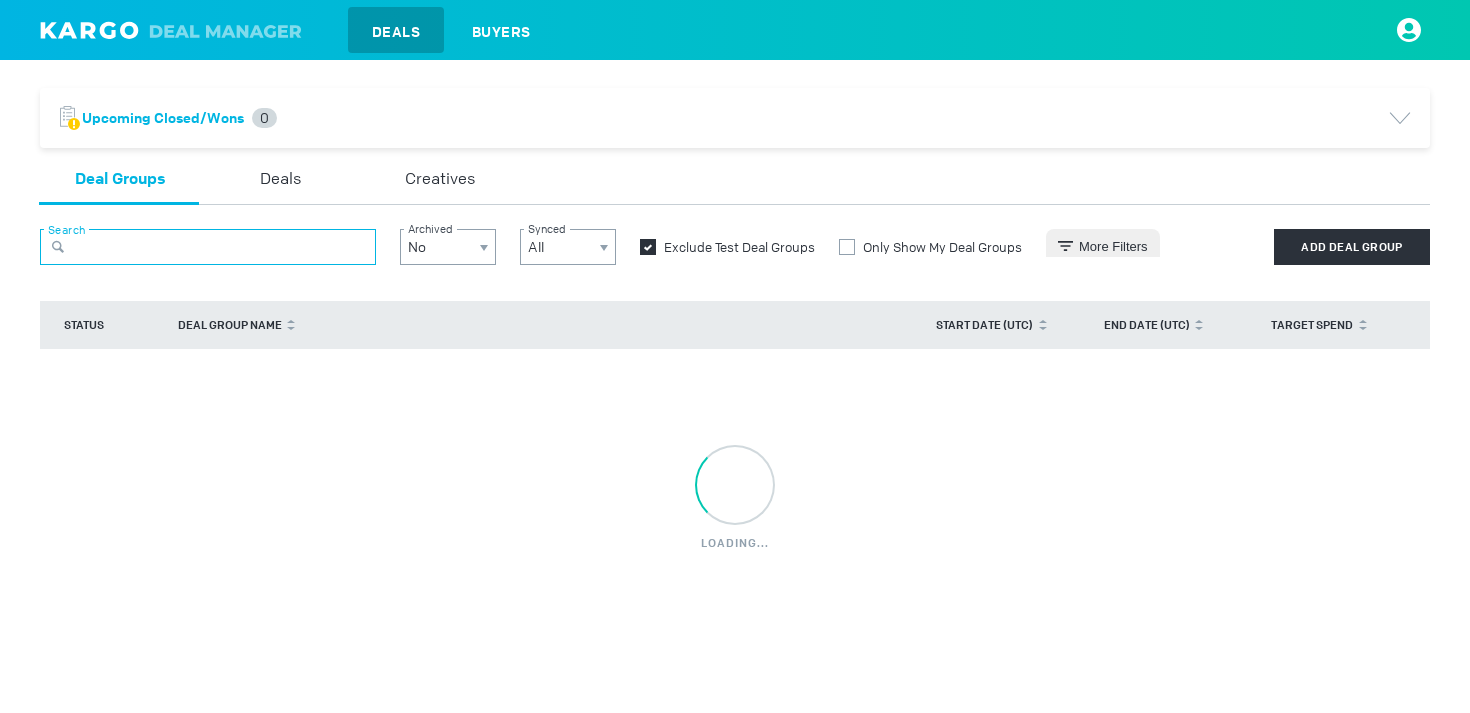 click at bounding box center (208, 247) 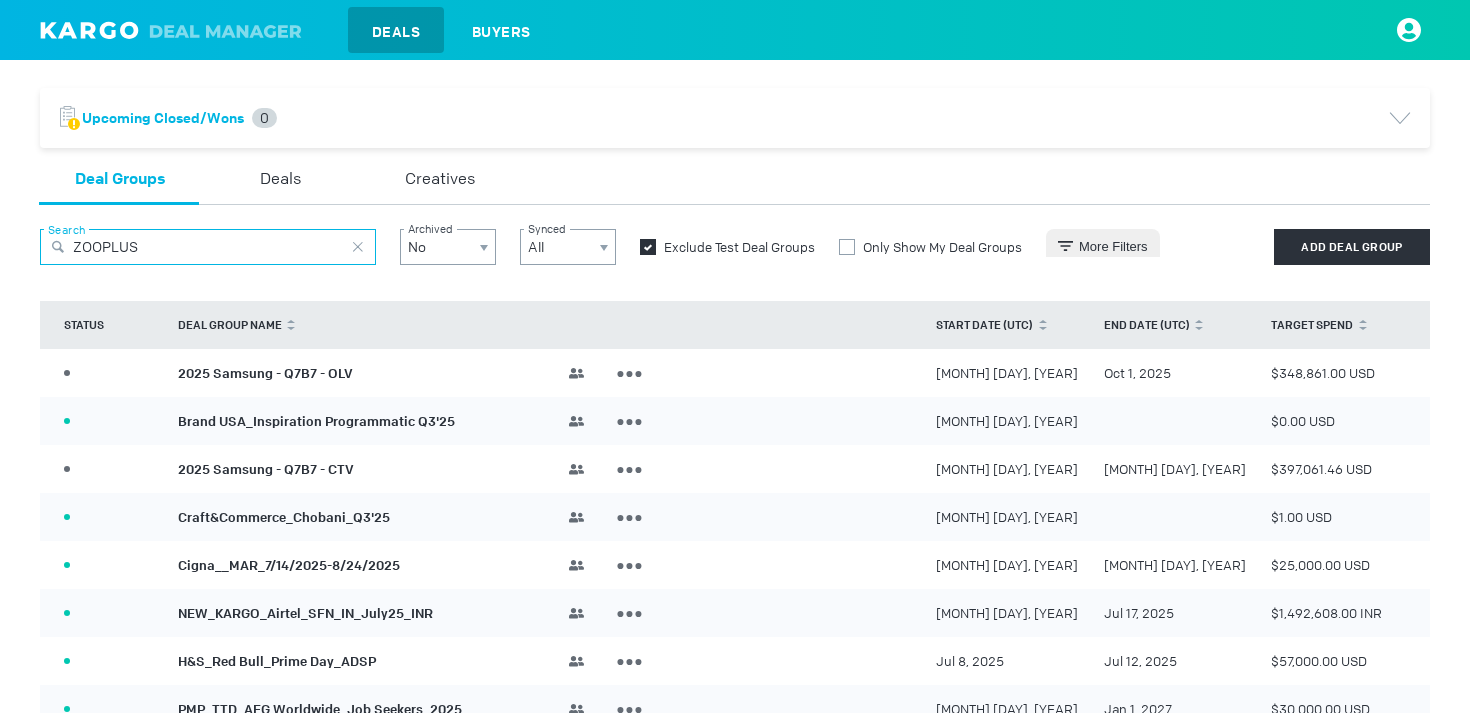 type on "ZOOPLUS" 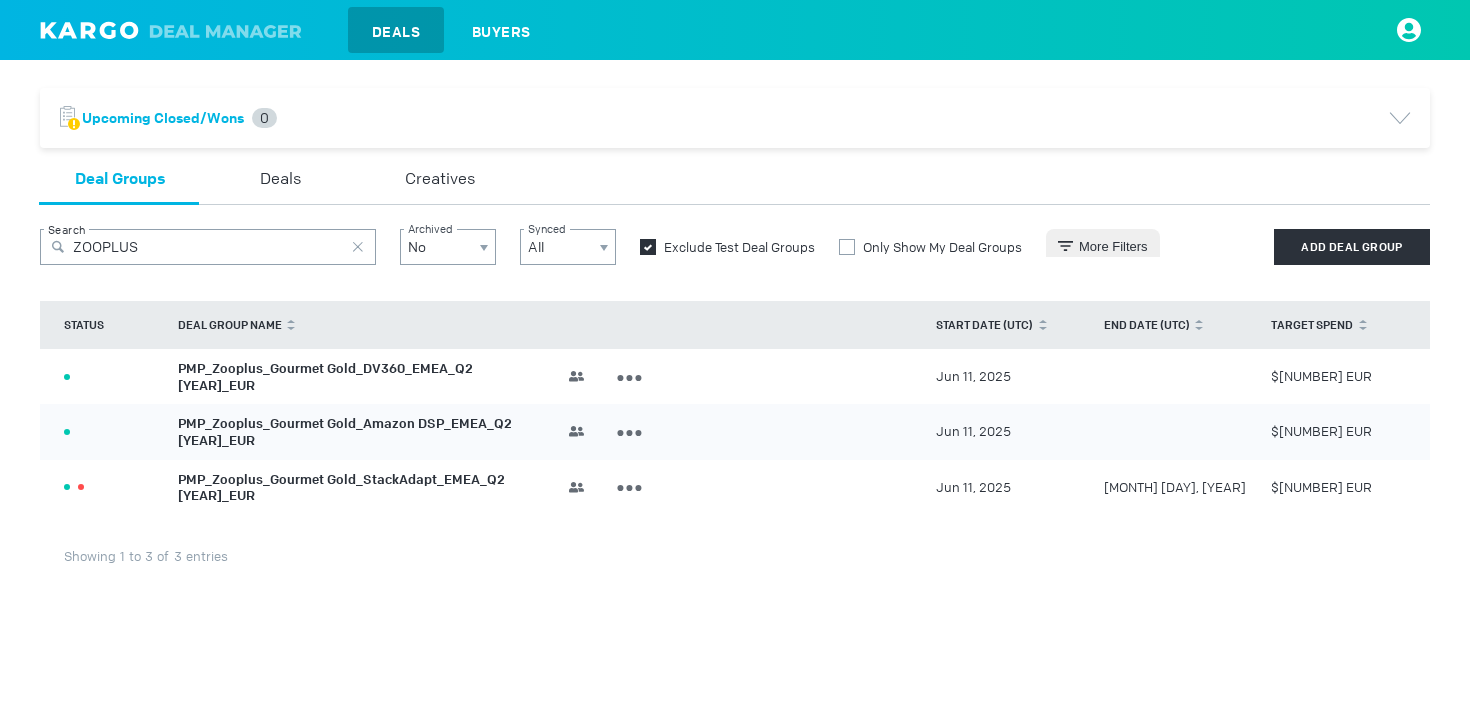 click on "PMP_Zooplus_Gourmet Gold_DV360_EMEA_Q2 2025_EUR" at bounding box center [325, 377] 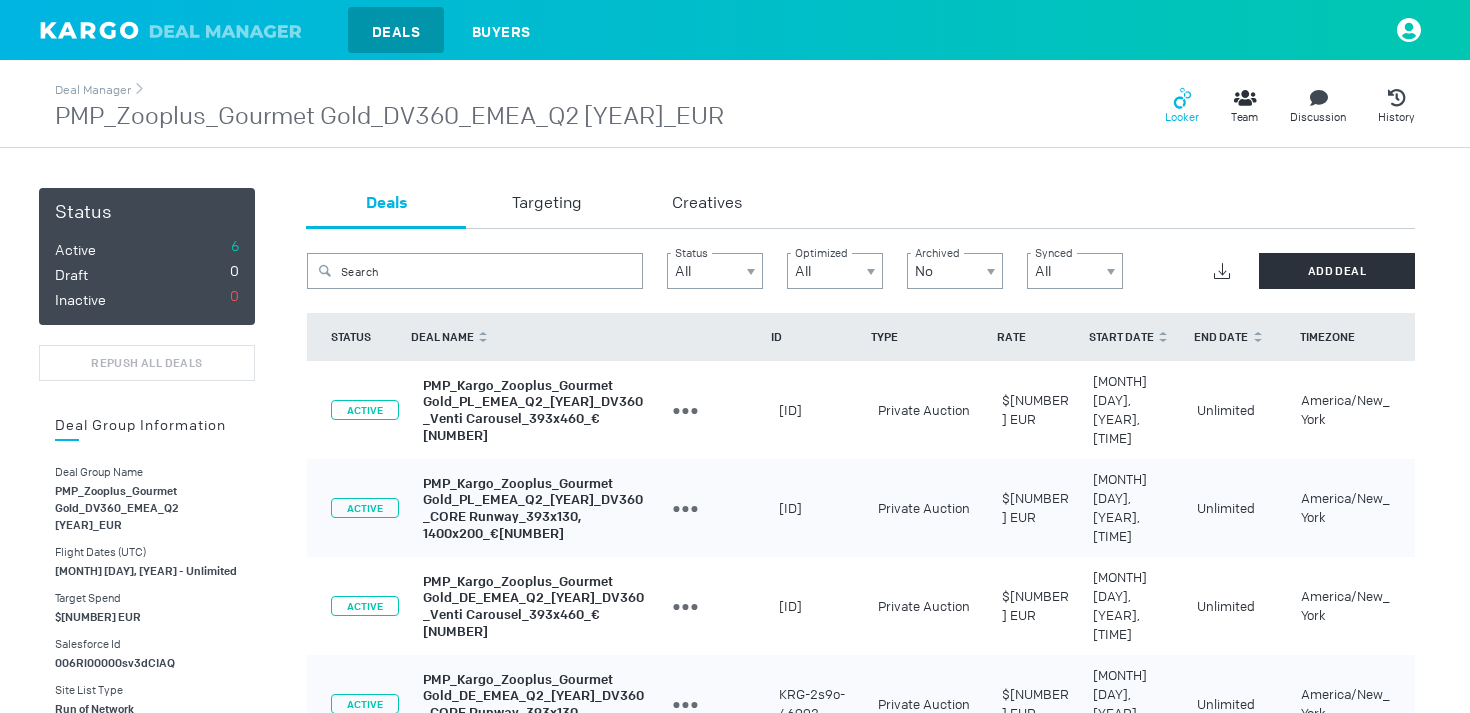click on "Looker" at bounding box center (1182, 106) 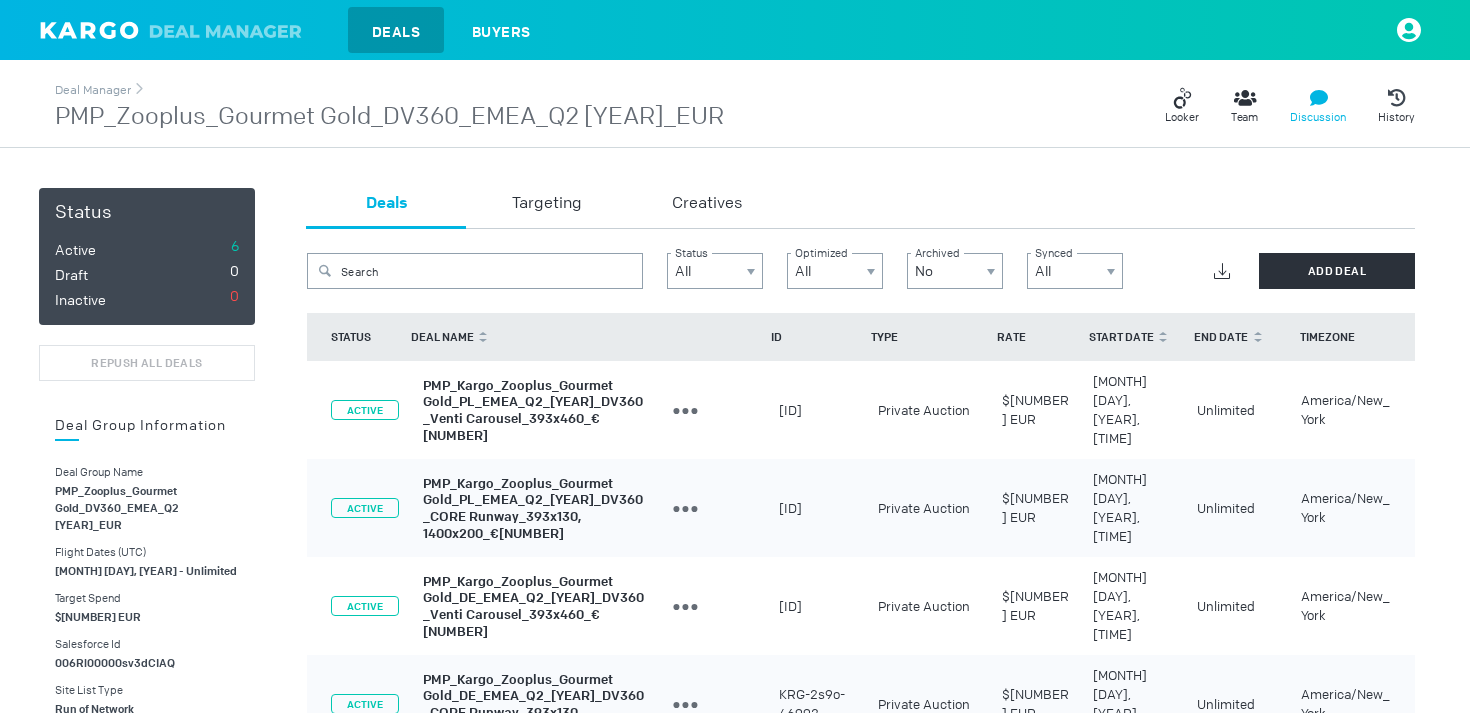 click on "Discussion" at bounding box center [1318, 106] 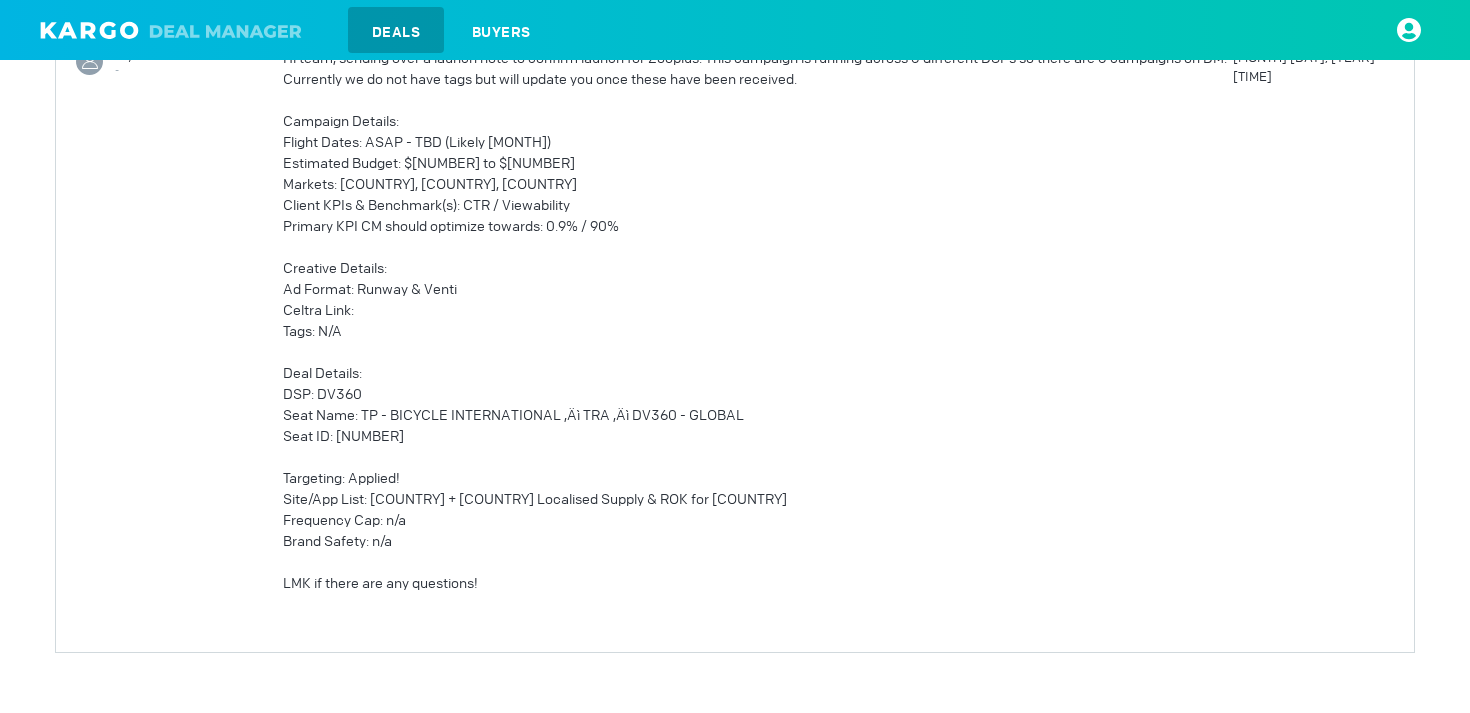 scroll, scrollTop: 0, scrollLeft: 0, axis: both 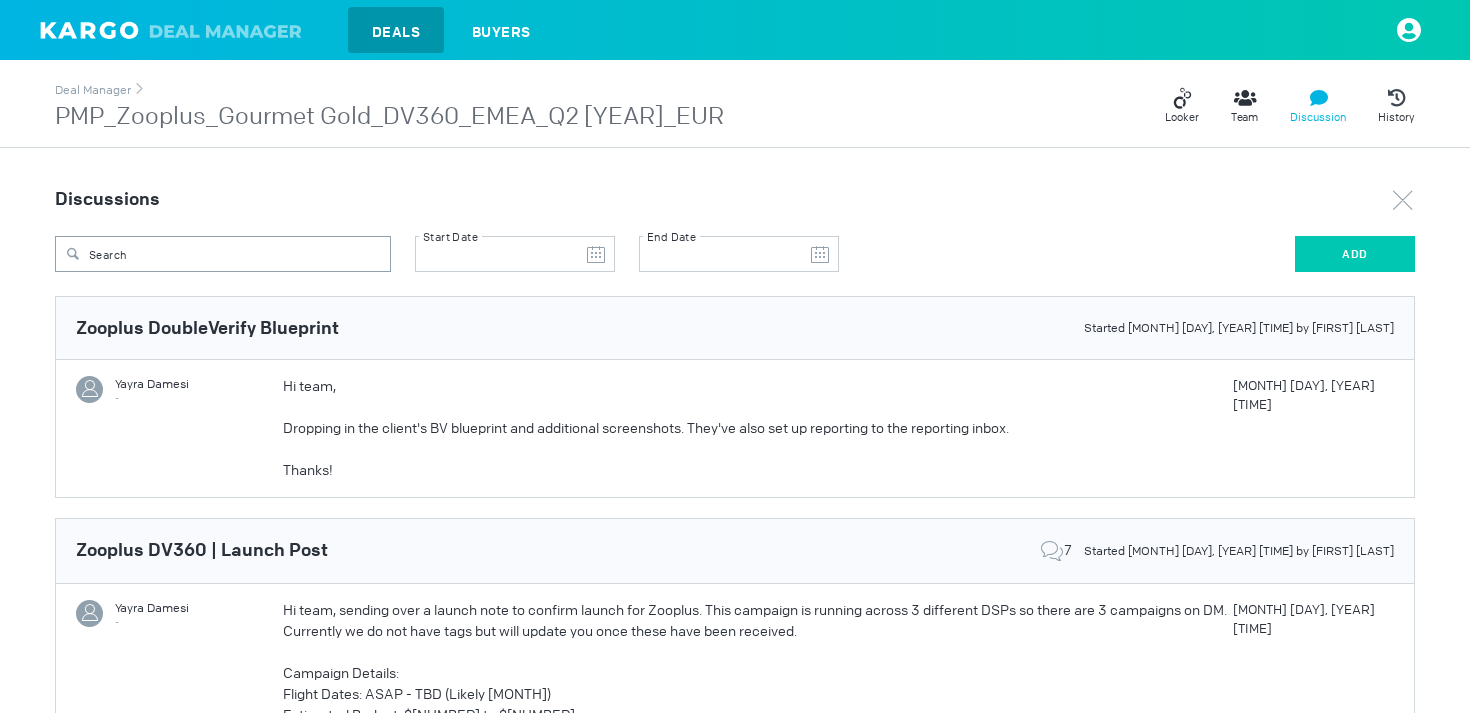 click on "ADD" at bounding box center (1355, 254) 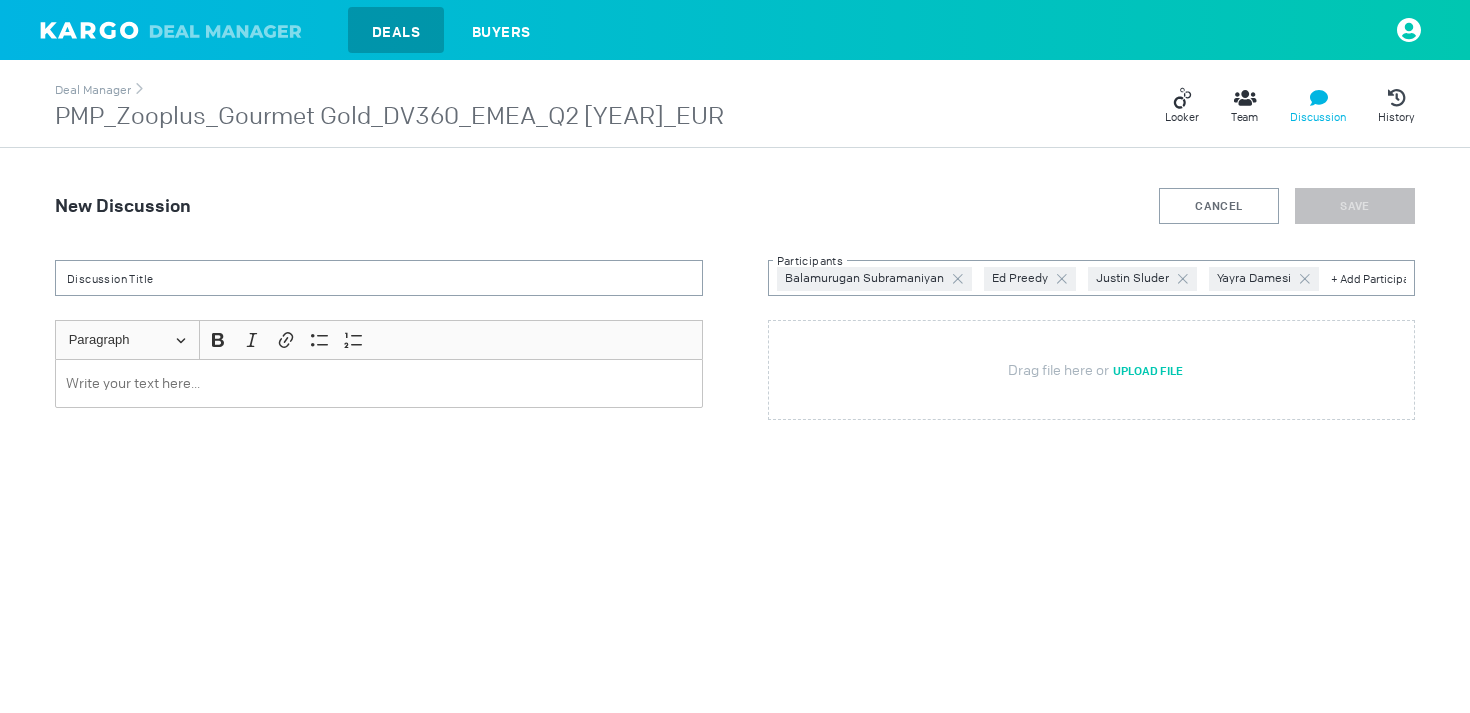 click on "PMP_Zooplus_Gourmet Gold_DV360_EMEA_Q2 2025_EUR" at bounding box center (389, 117) 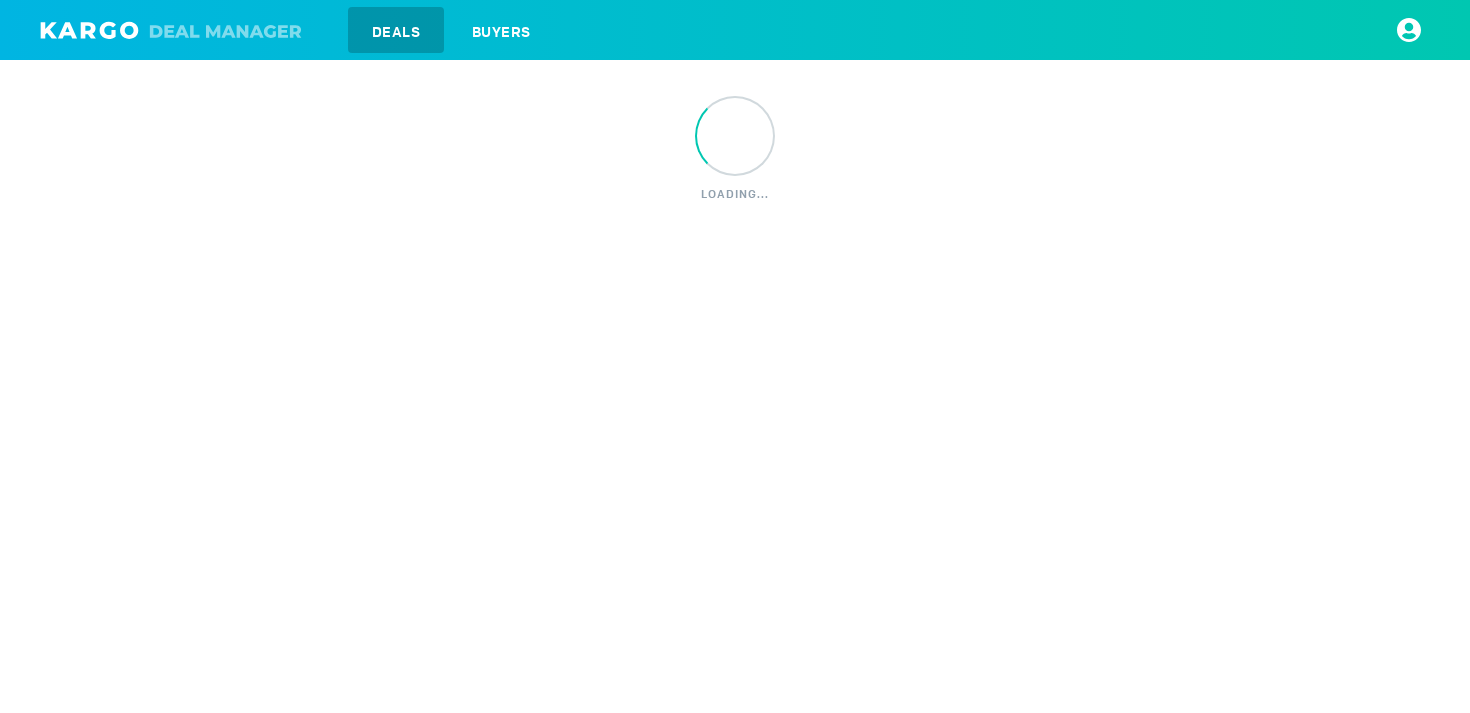 click on "loading..." at bounding box center (735, 102) 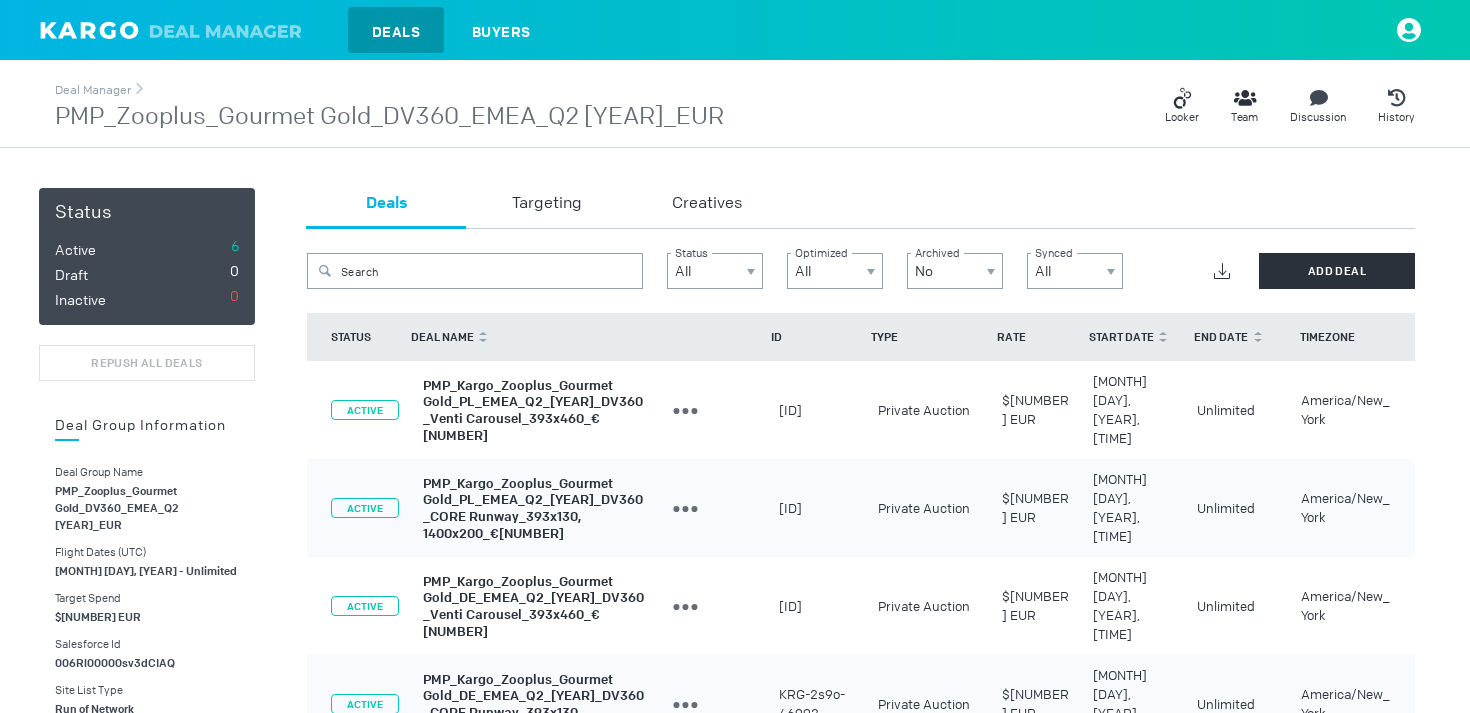 click on "PMP_Zooplus_Gourmet Gold_DV360_EMEA_Q2 2025_EUR" at bounding box center [389, 117] 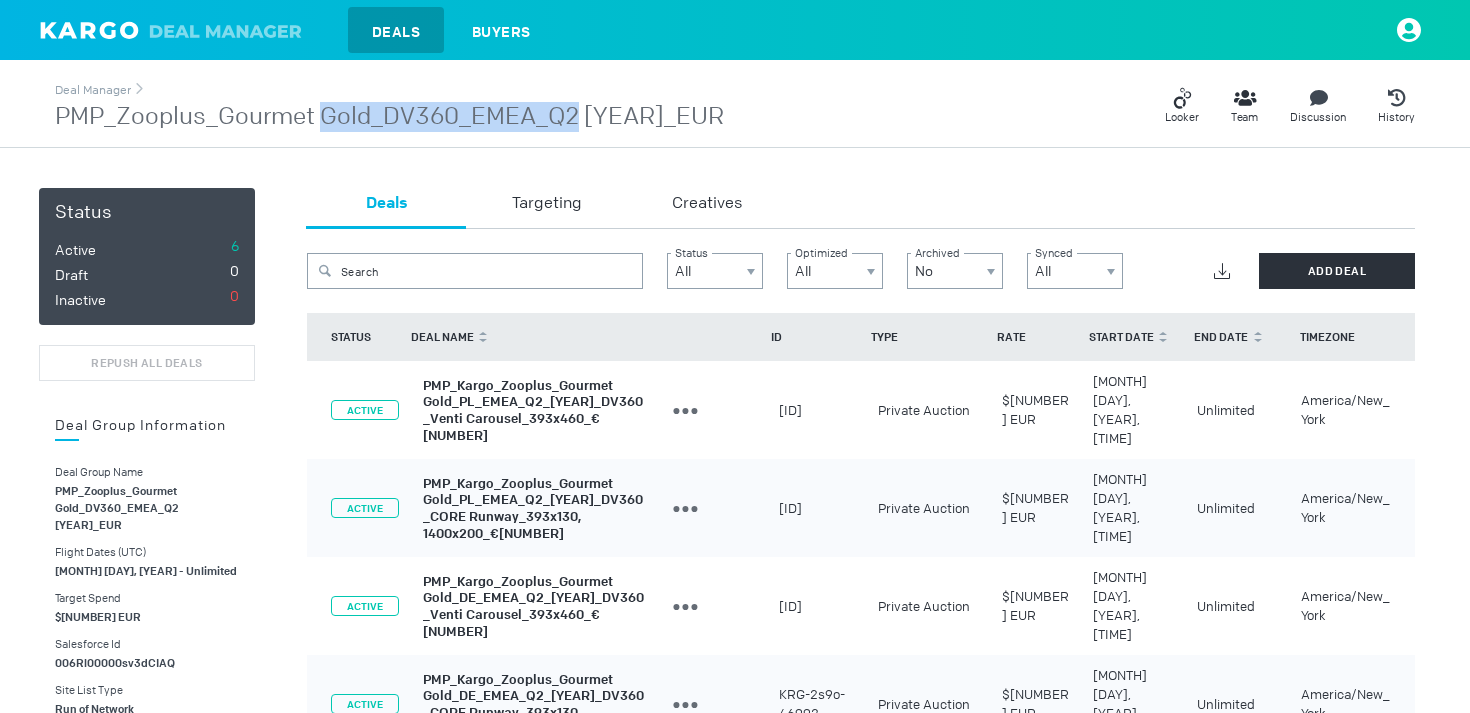 click on "PMP_Zooplus_Gourmet Gold_DV360_EMEA_Q2 2025_EUR" at bounding box center [389, 117] 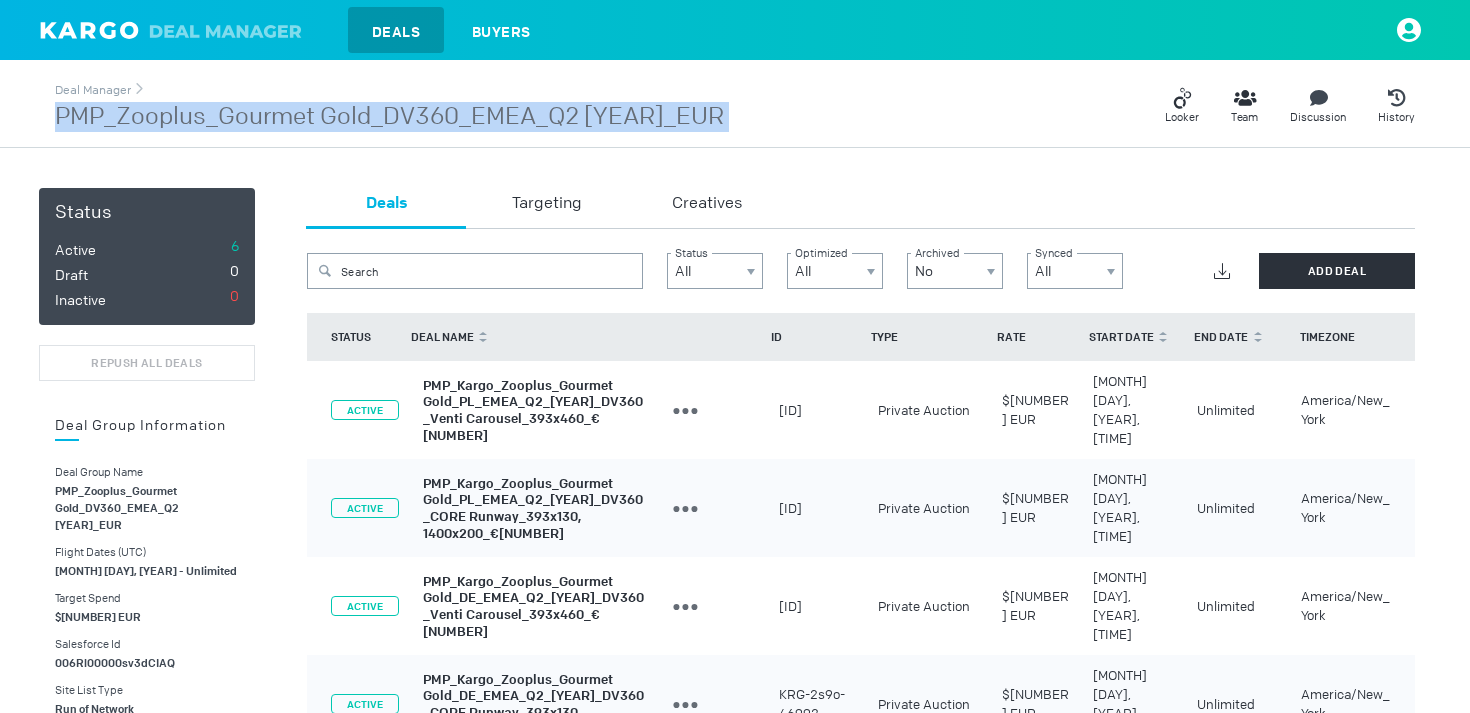copy on "PMP_Zooplus_Gourmet Gold_DV360_EMEA_Q2 2025_EUR" 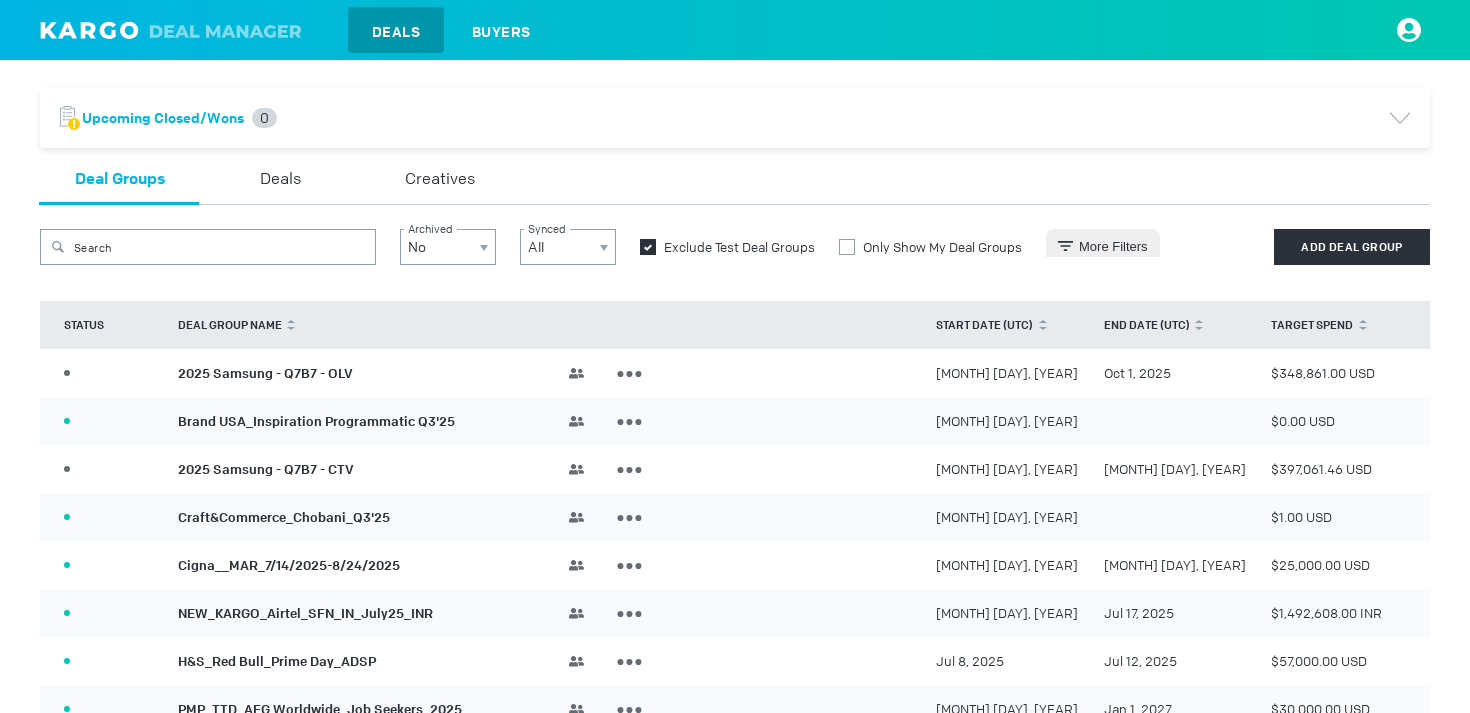 scroll, scrollTop: 0, scrollLeft: 0, axis: both 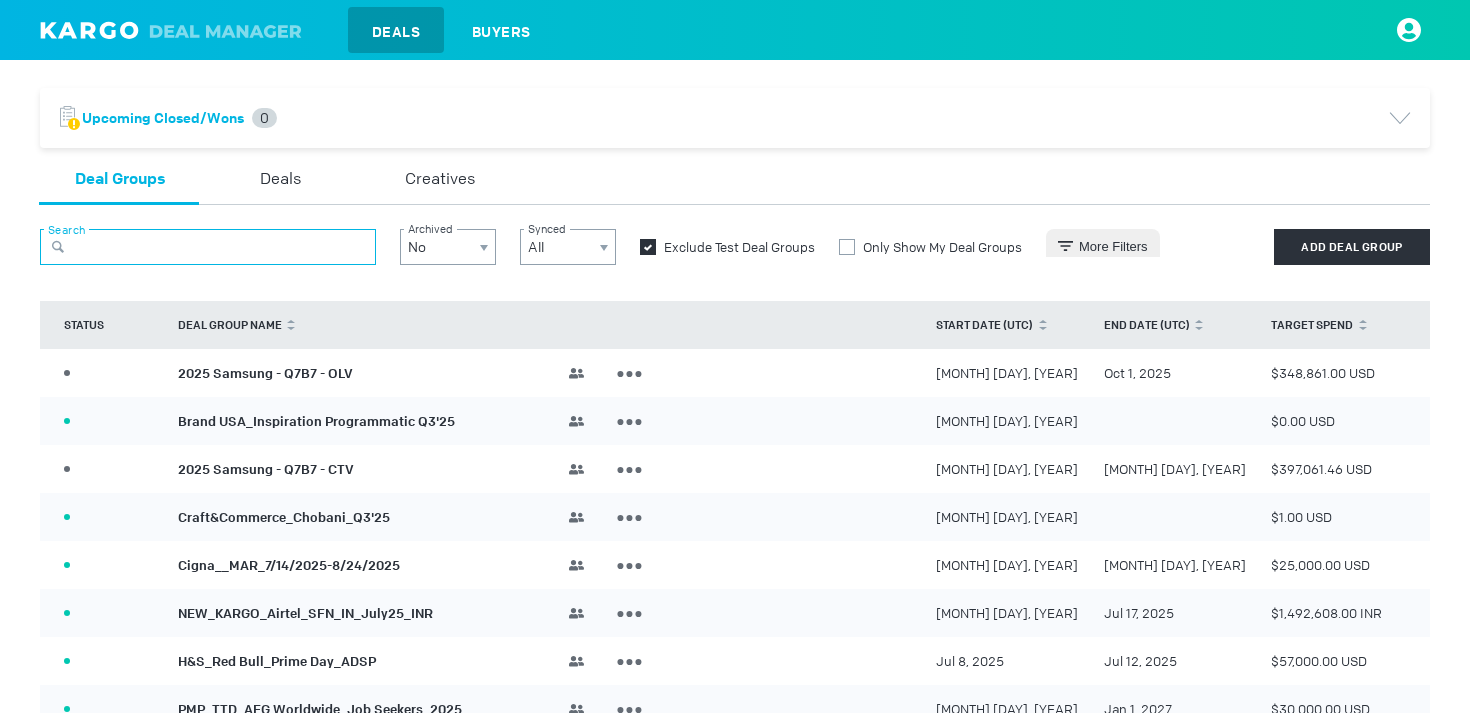 click at bounding box center [208, 247] 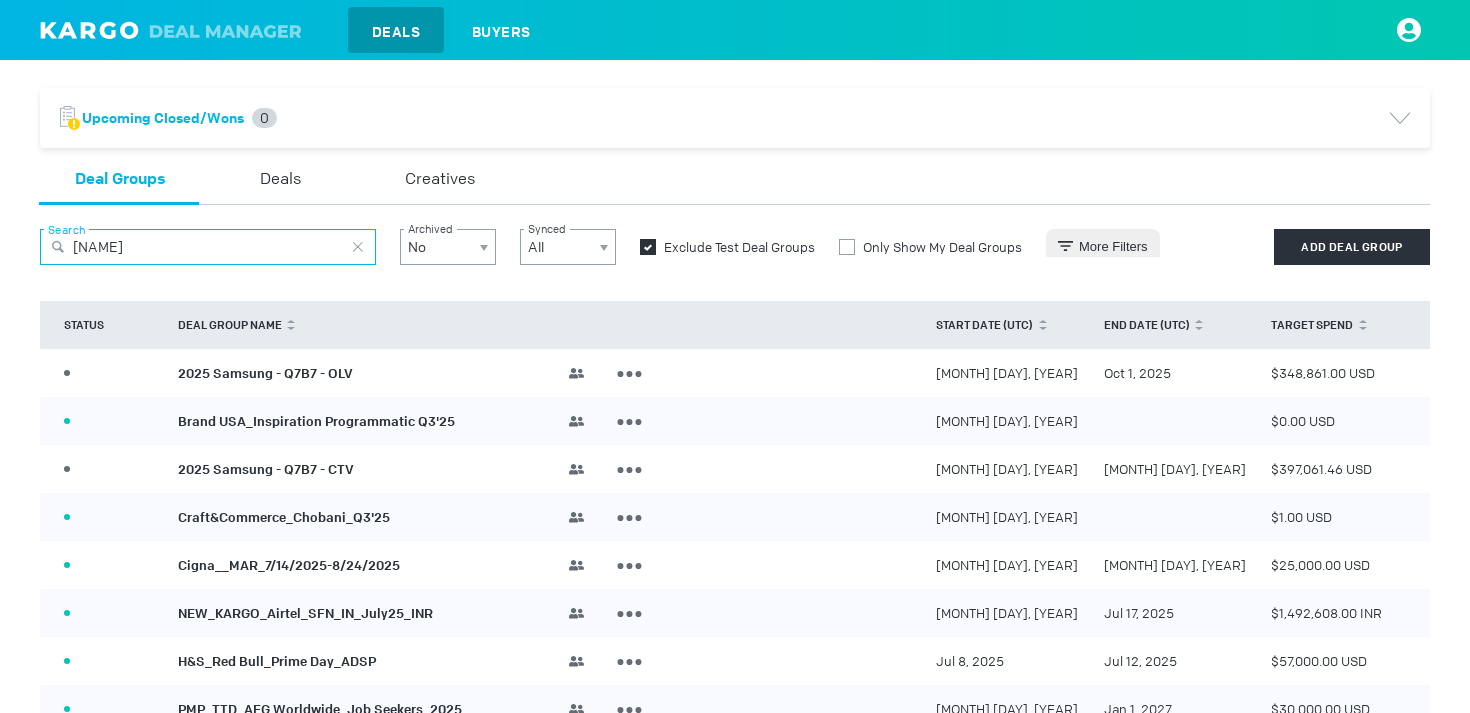 type on "[NAME]" 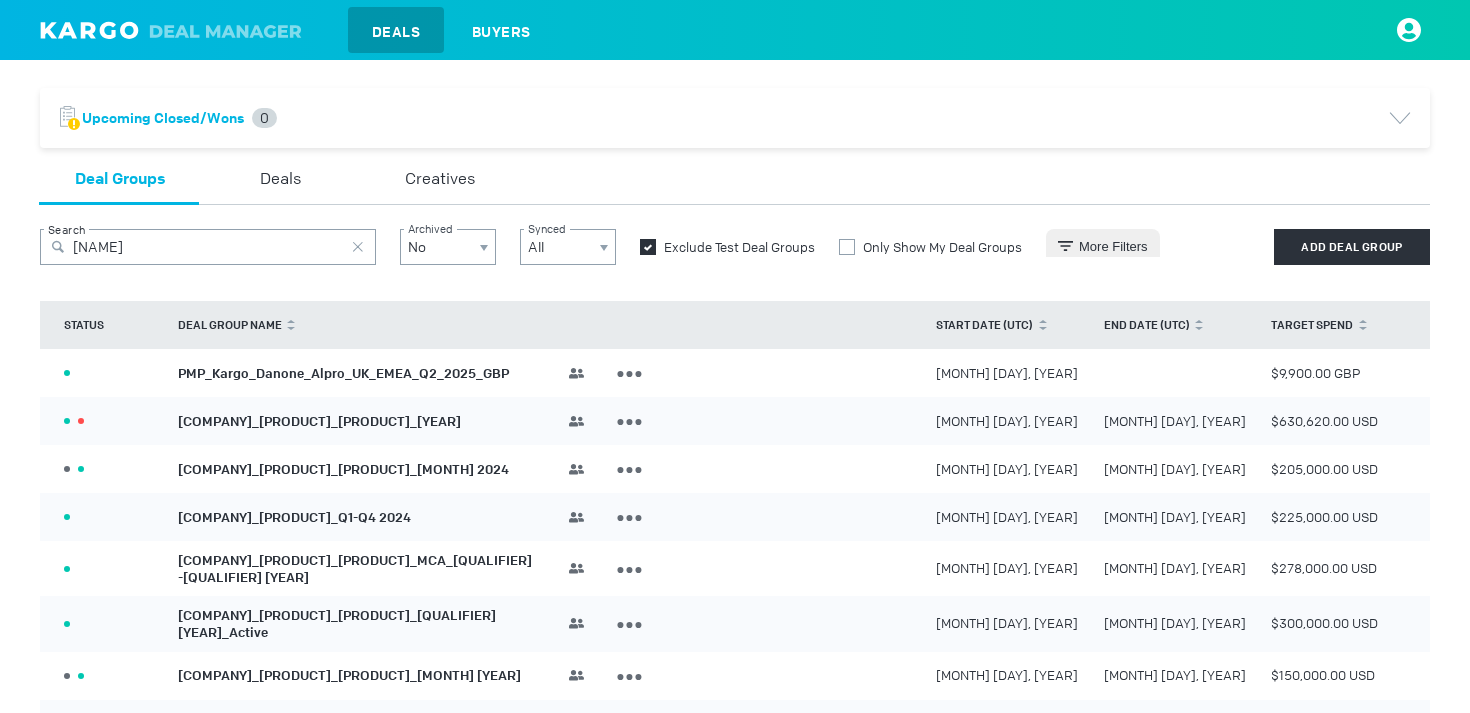 click on "PMP_Kargo_Danone_Alpro_UK_EMEA_Q2_2025_GBP" at bounding box center (343, 372) 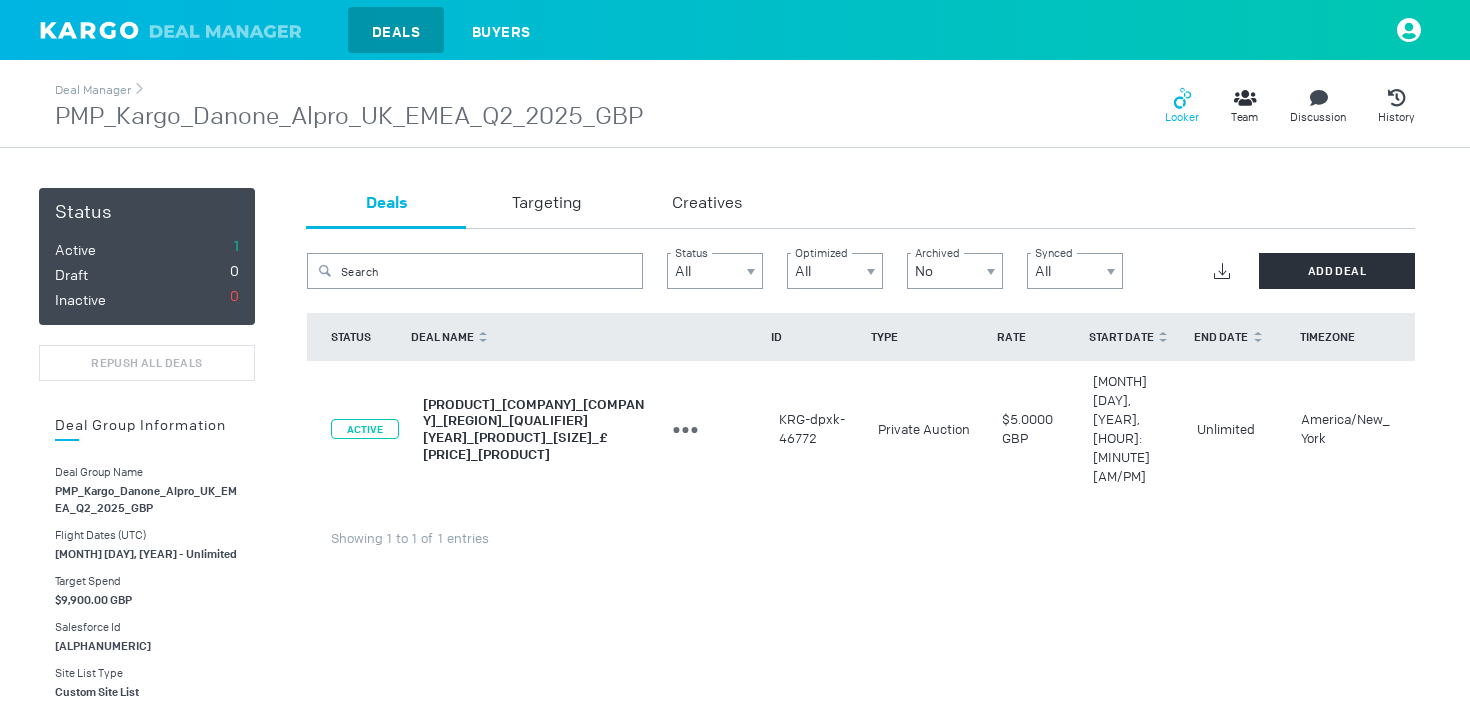 click on "Looker" at bounding box center (1182, 117) 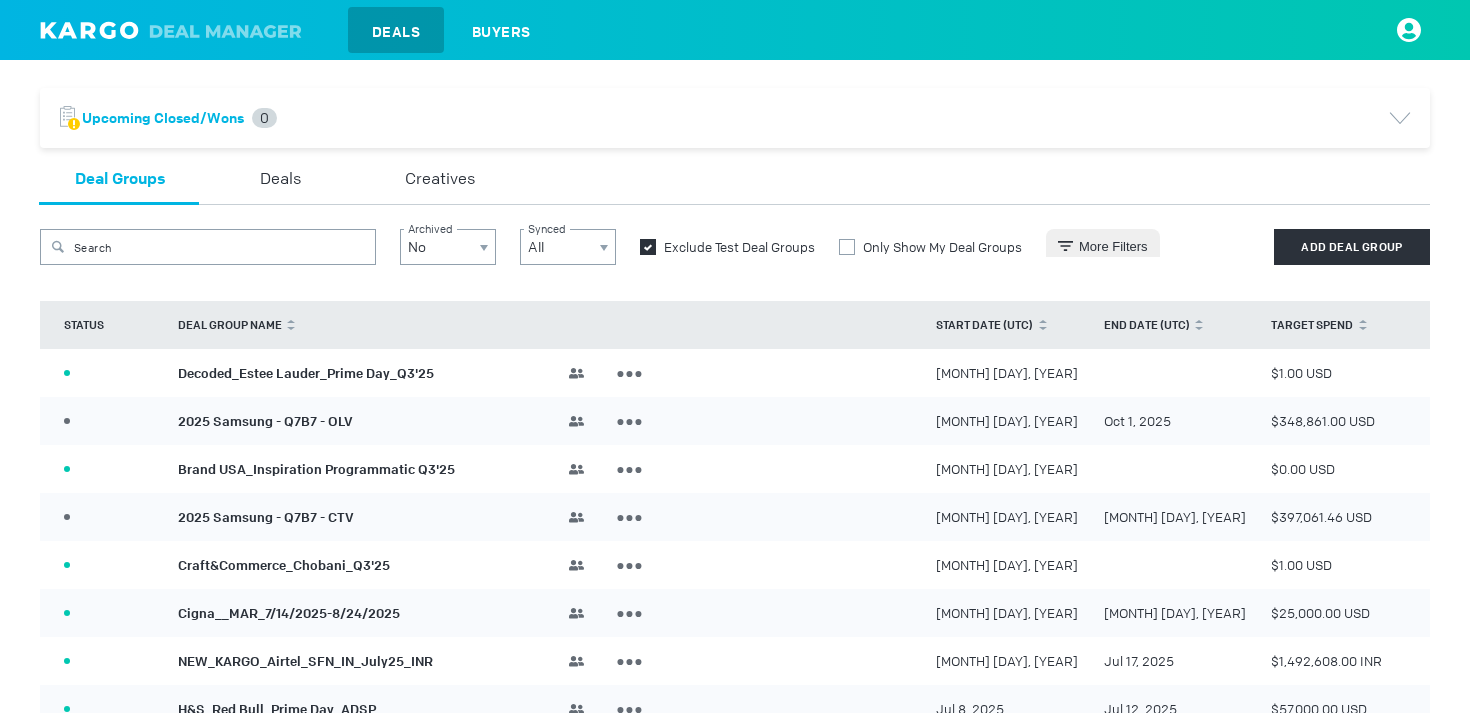 scroll, scrollTop: 0, scrollLeft: 0, axis: both 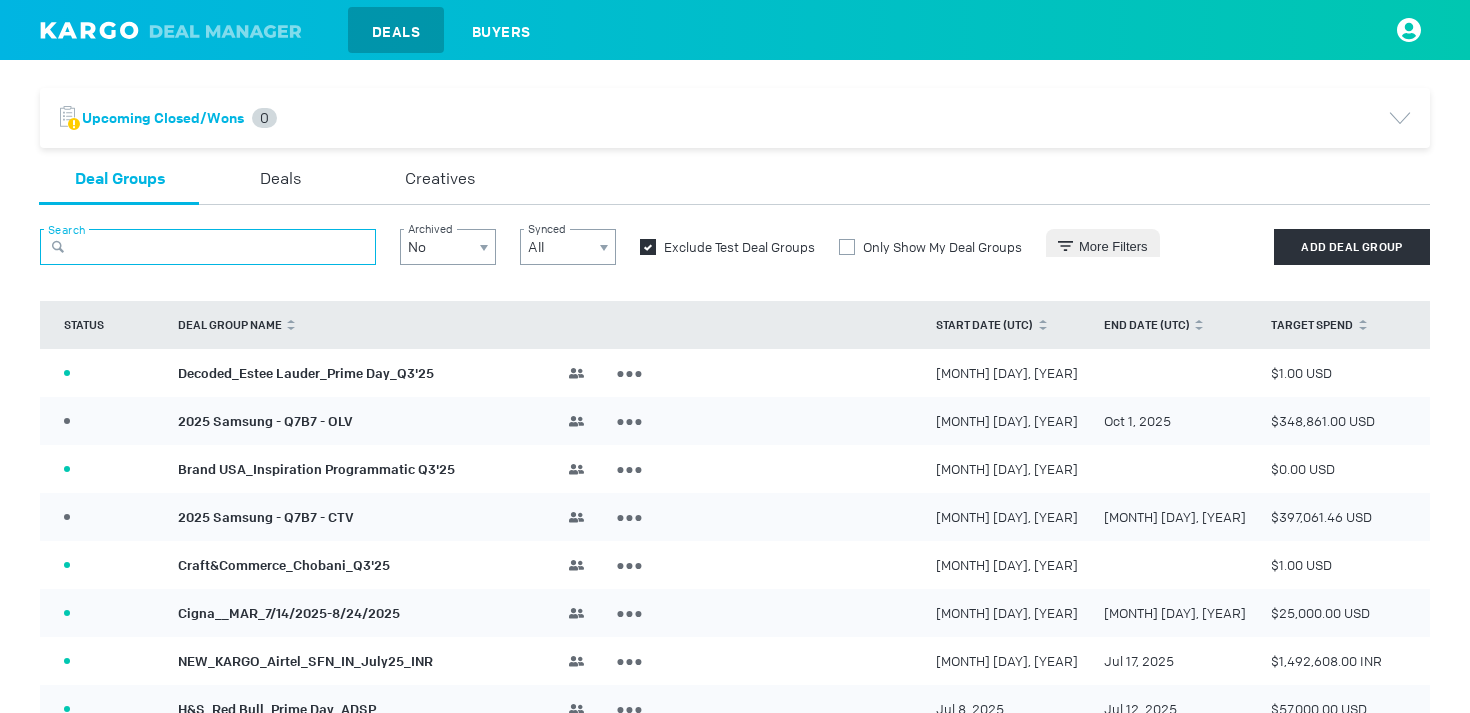 click at bounding box center [208, 247] 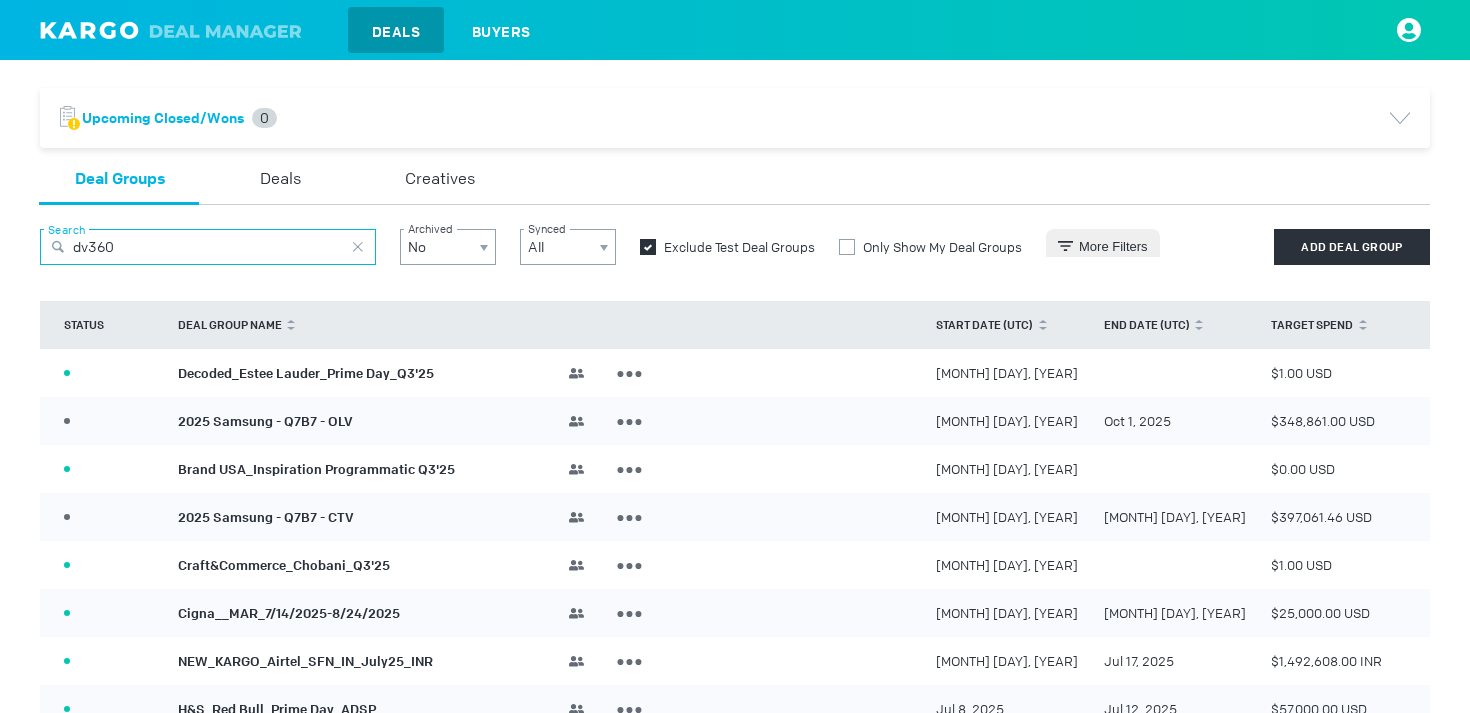 type on "dv360" 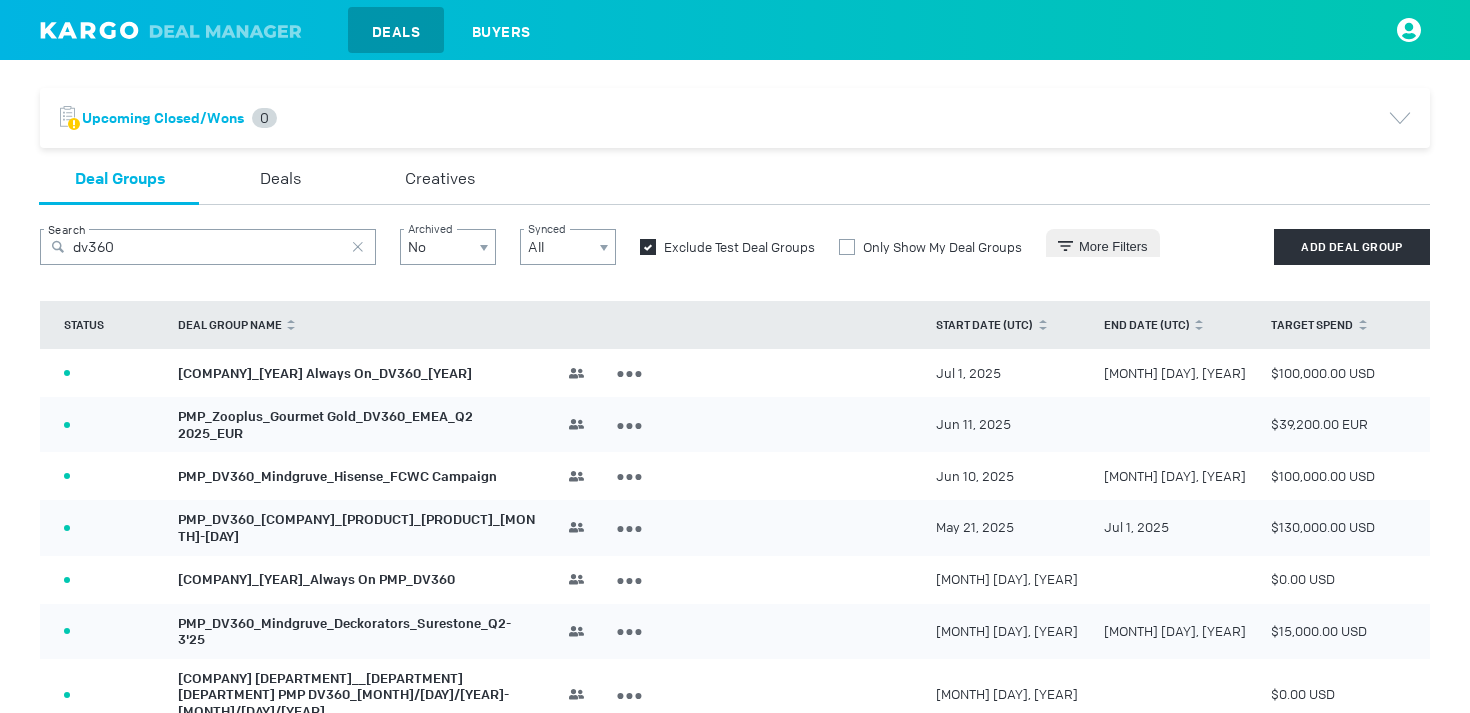 click on "PMP_Zooplus_Gourmet Gold_DV360_EMEA_Q2 [YEAR]_EUR" at bounding box center (325, 425) 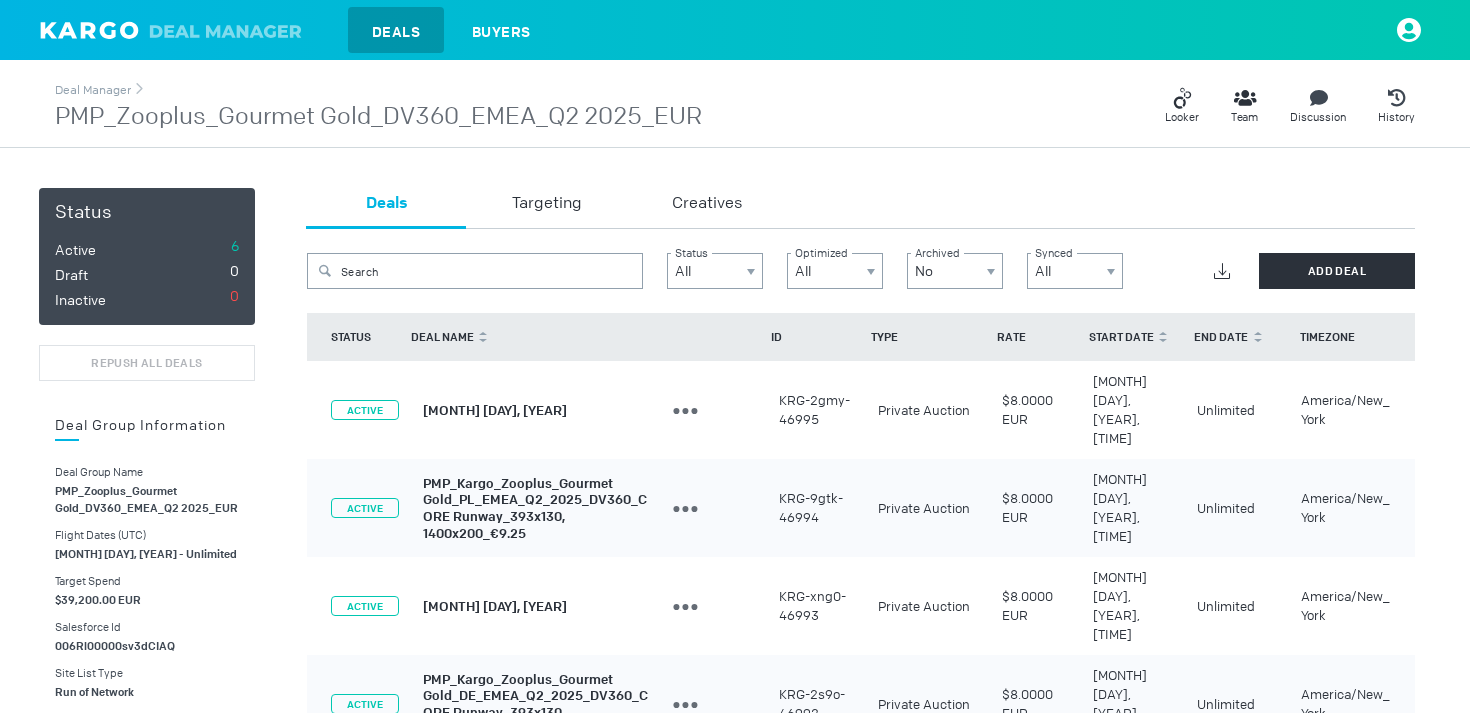 click on "Deal Manager PMP_Zooplus_Gourmet Gold_DV360_EMEA_Q2 2025_EUR Looker Team Discussion History" at bounding box center (735, 106) 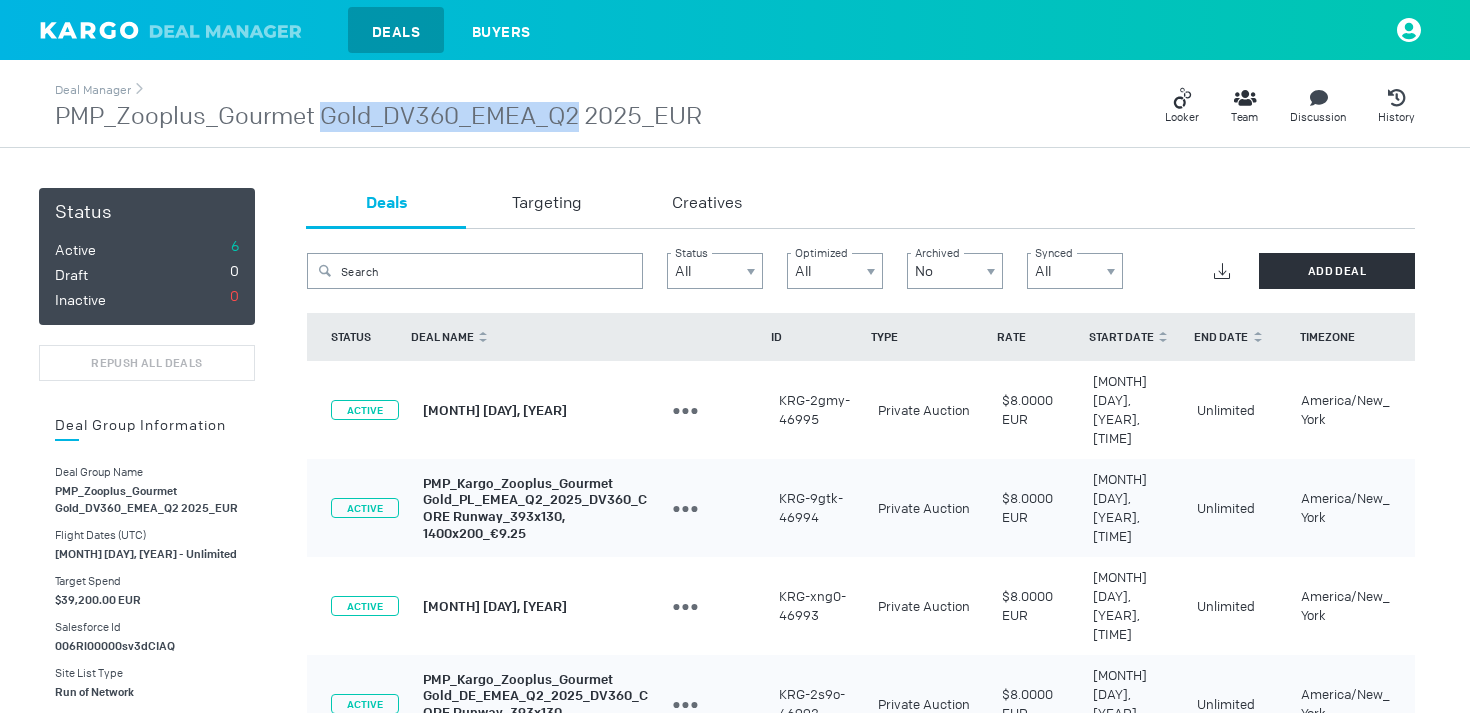 click on "PMP_Zooplus_Gourmet Gold_DV360_EMEA_Q2 [YEAR]_EUR" at bounding box center (378, 117) 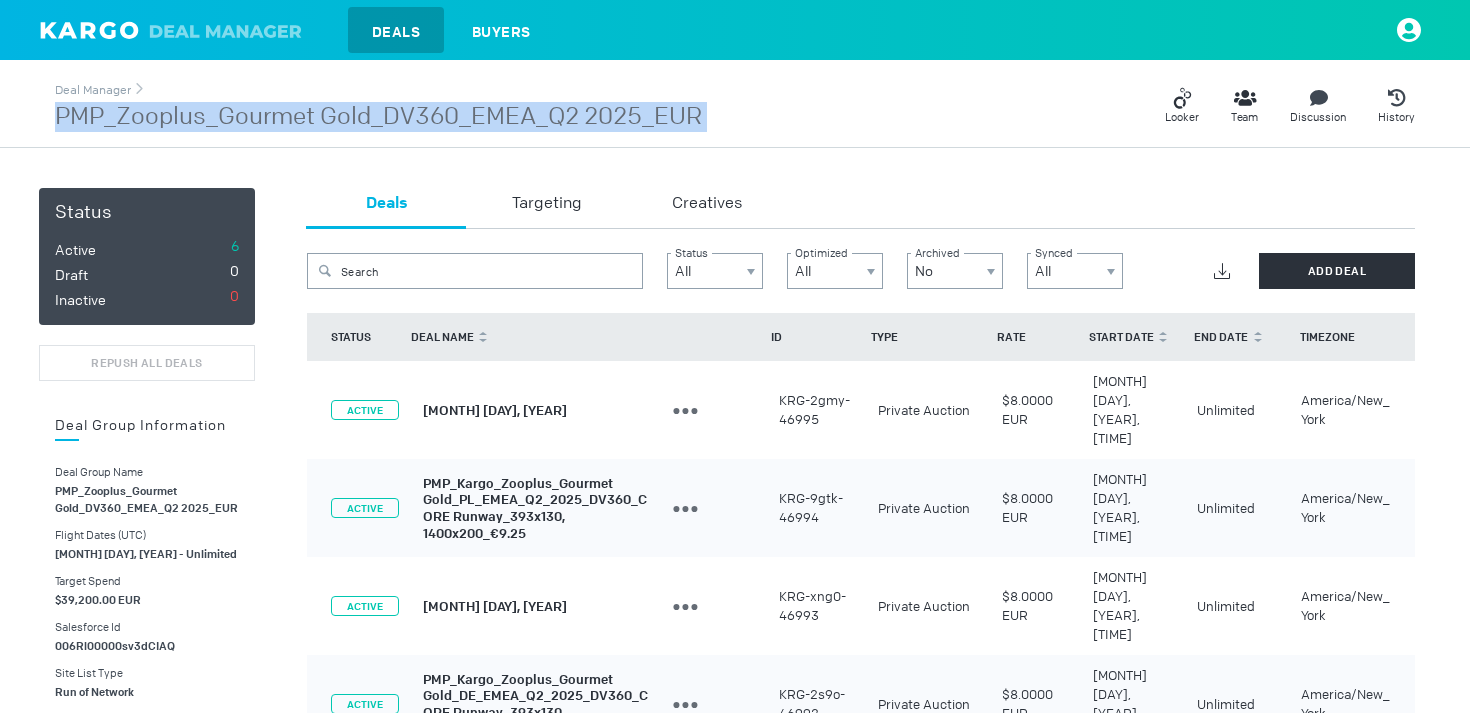 copy on "PMP_Zooplus_Gourmet Gold_DV360_EMEA_Q2 [YEAR]_EUR" 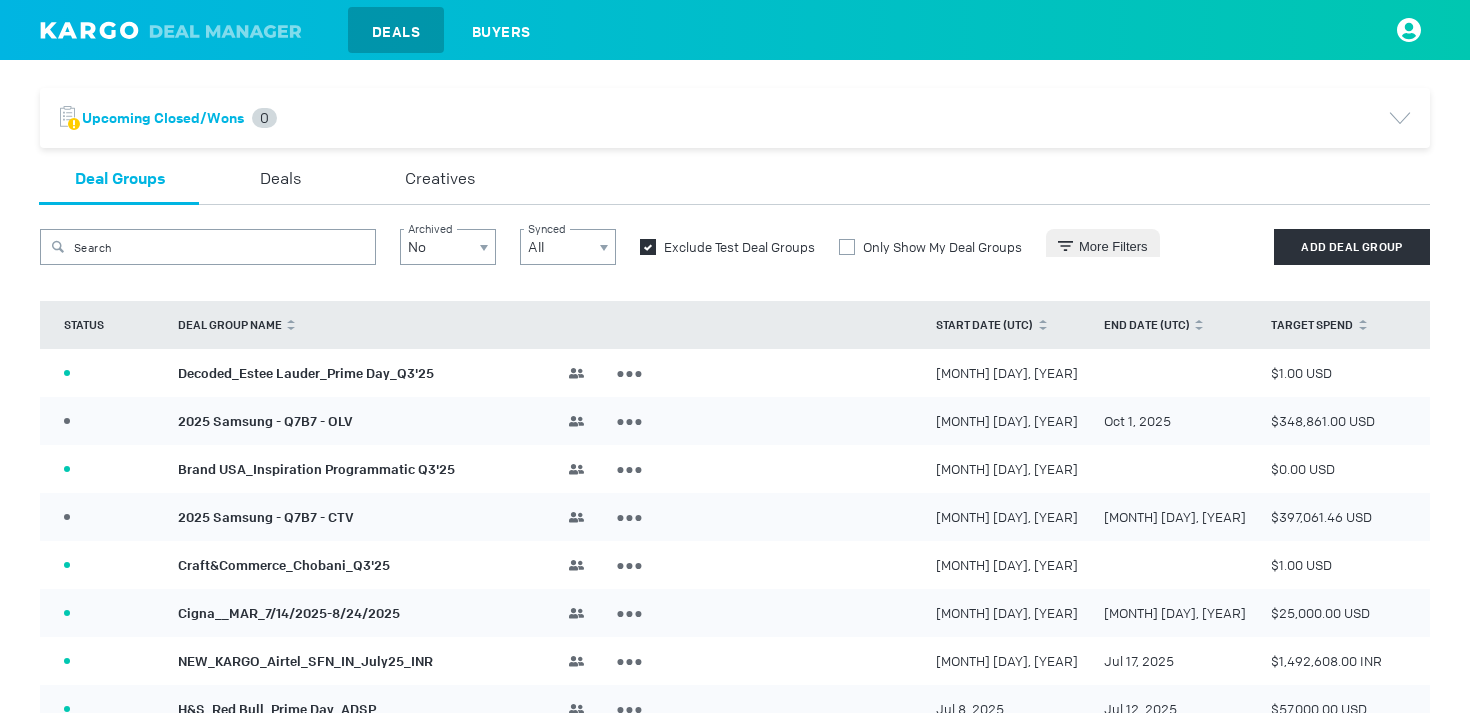 scroll, scrollTop: 0, scrollLeft: 0, axis: both 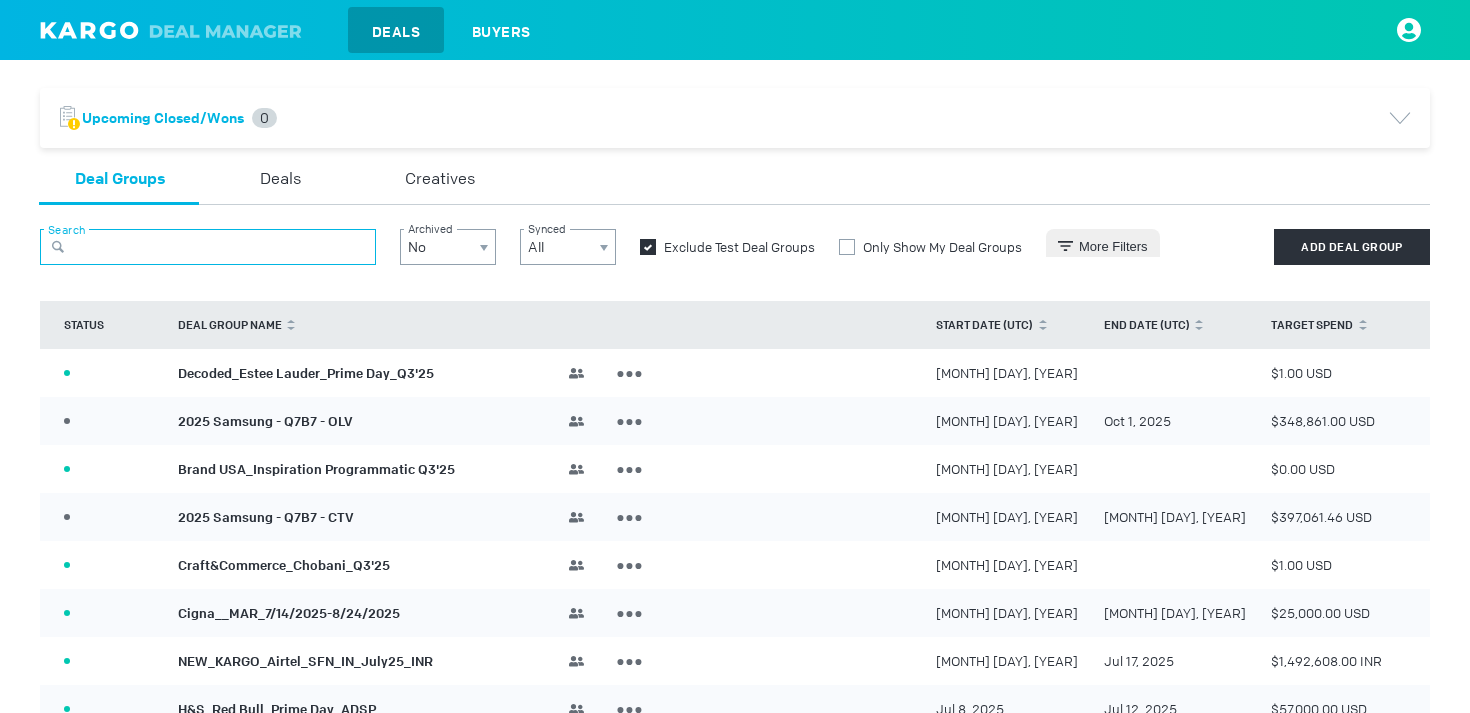 click at bounding box center (208, 247) 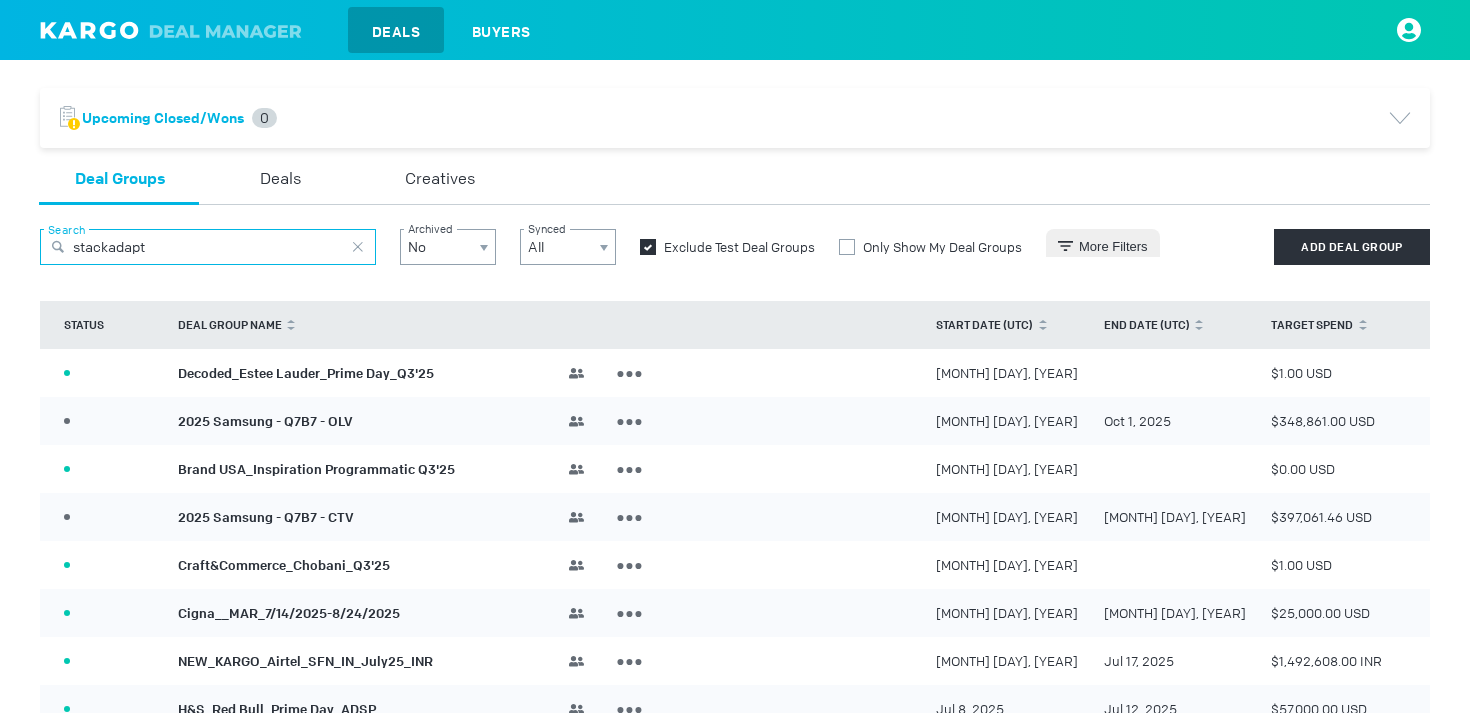 type on "stackadapt" 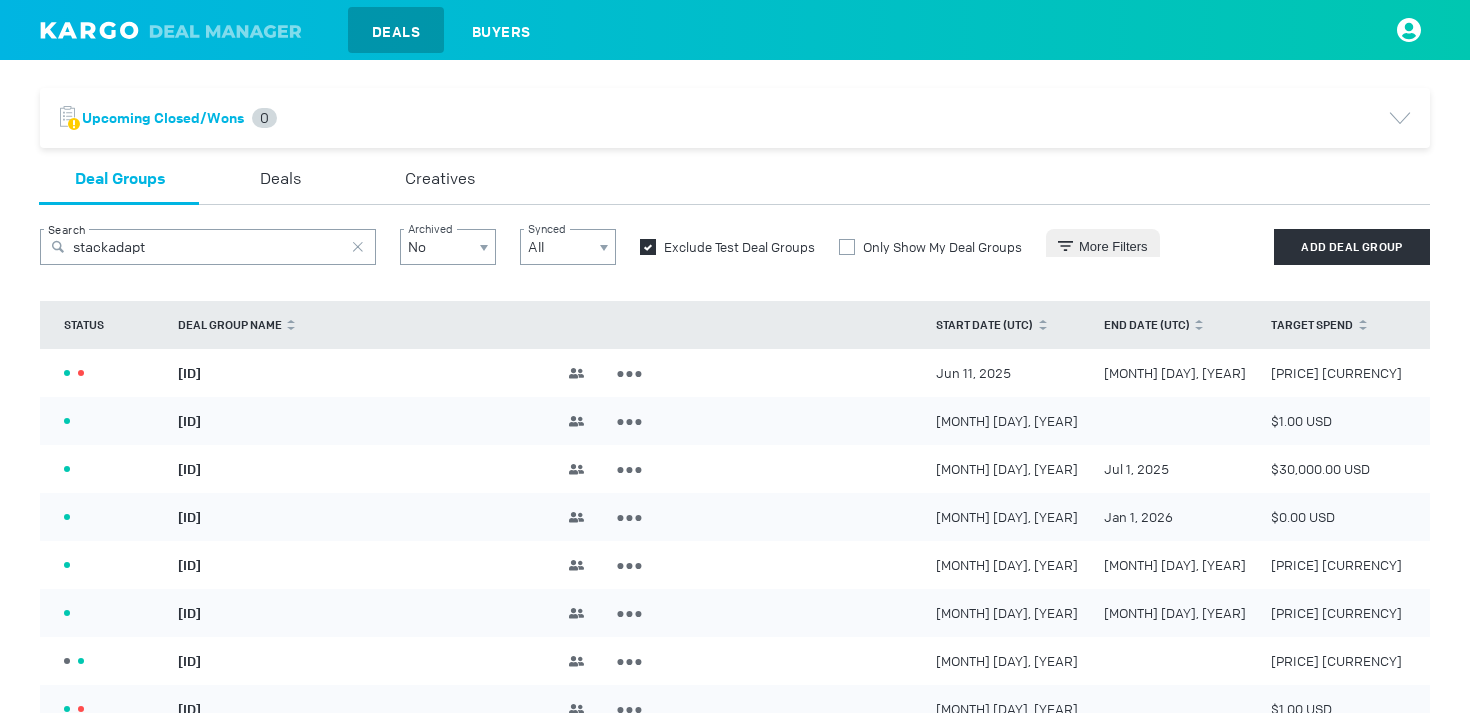 click on "[ID]" at bounding box center [189, 372] 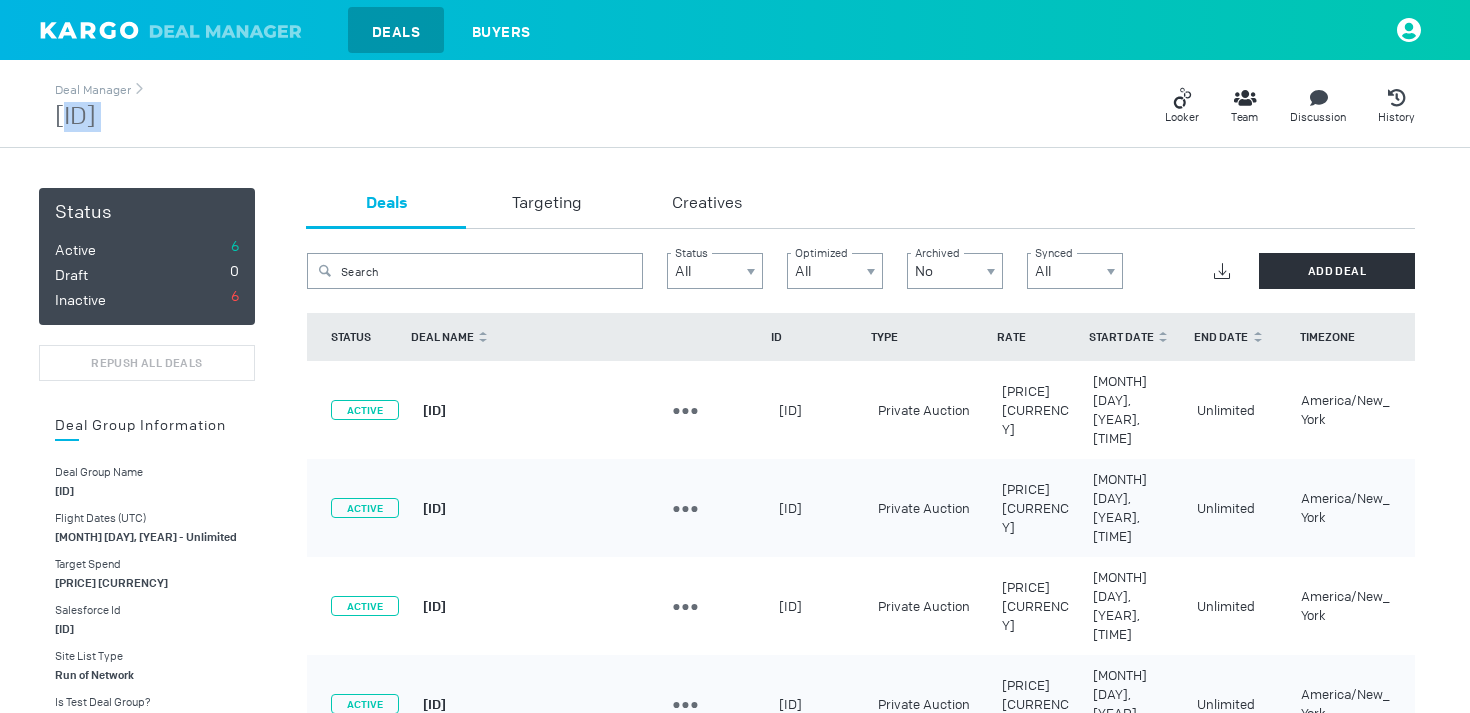 drag, startPoint x: 781, startPoint y: 115, endPoint x: 45, endPoint y: 120, distance: 736.01697 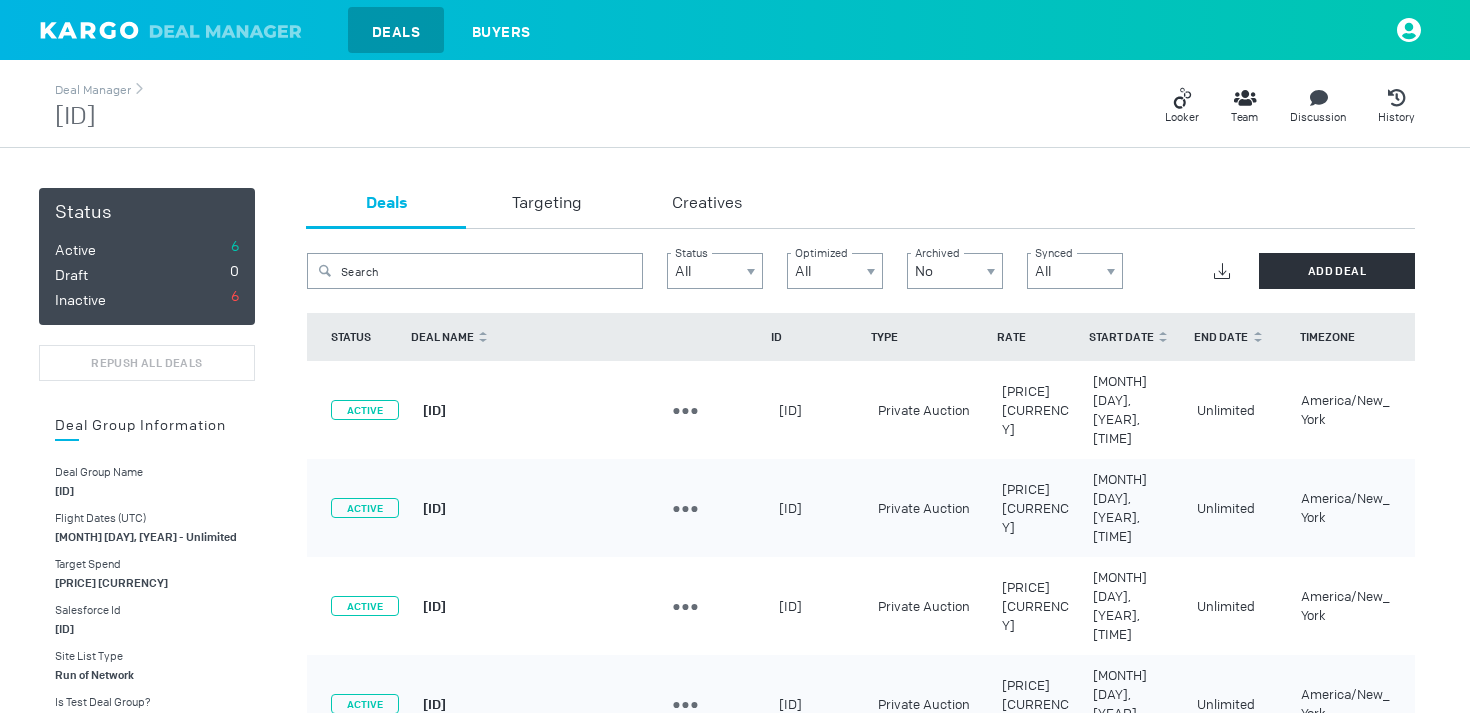 click on "[ID]" at bounding box center (101, 117) 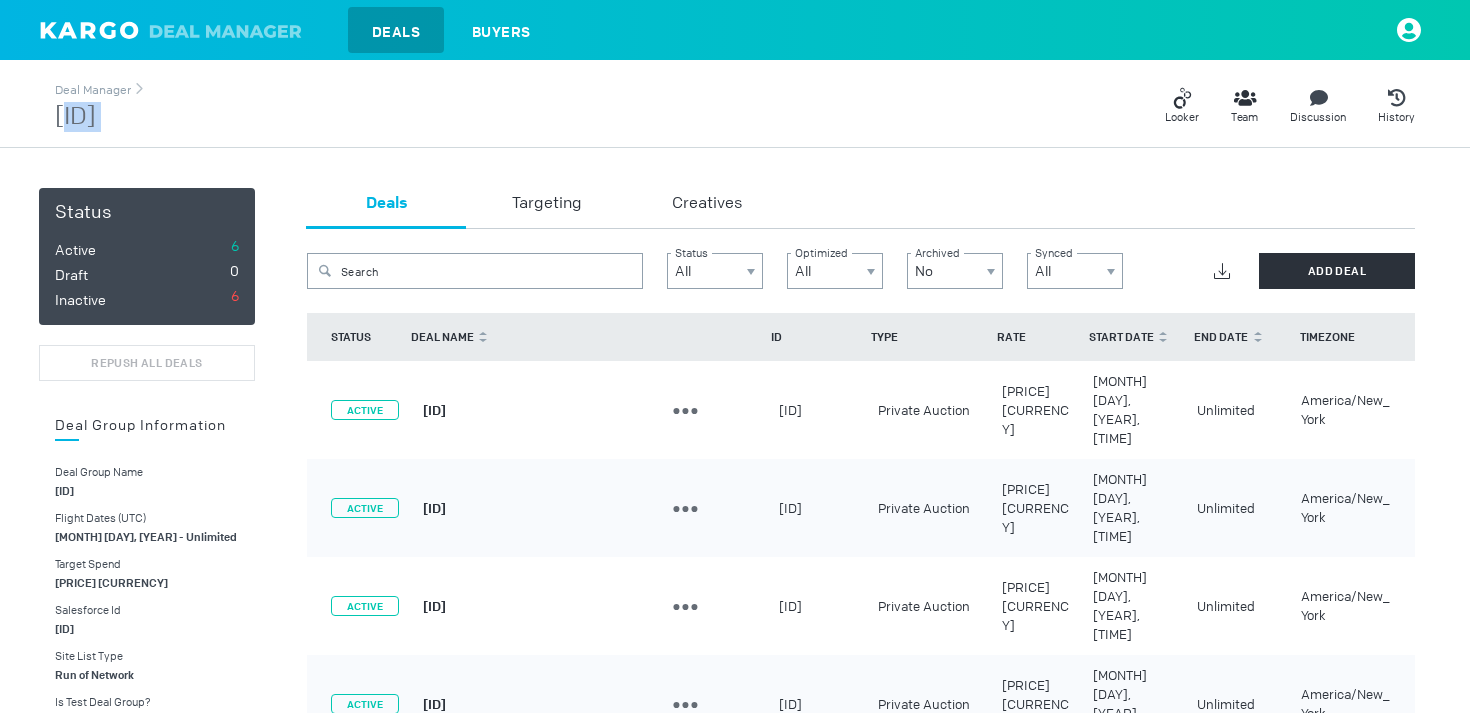 copy on "[ID]" 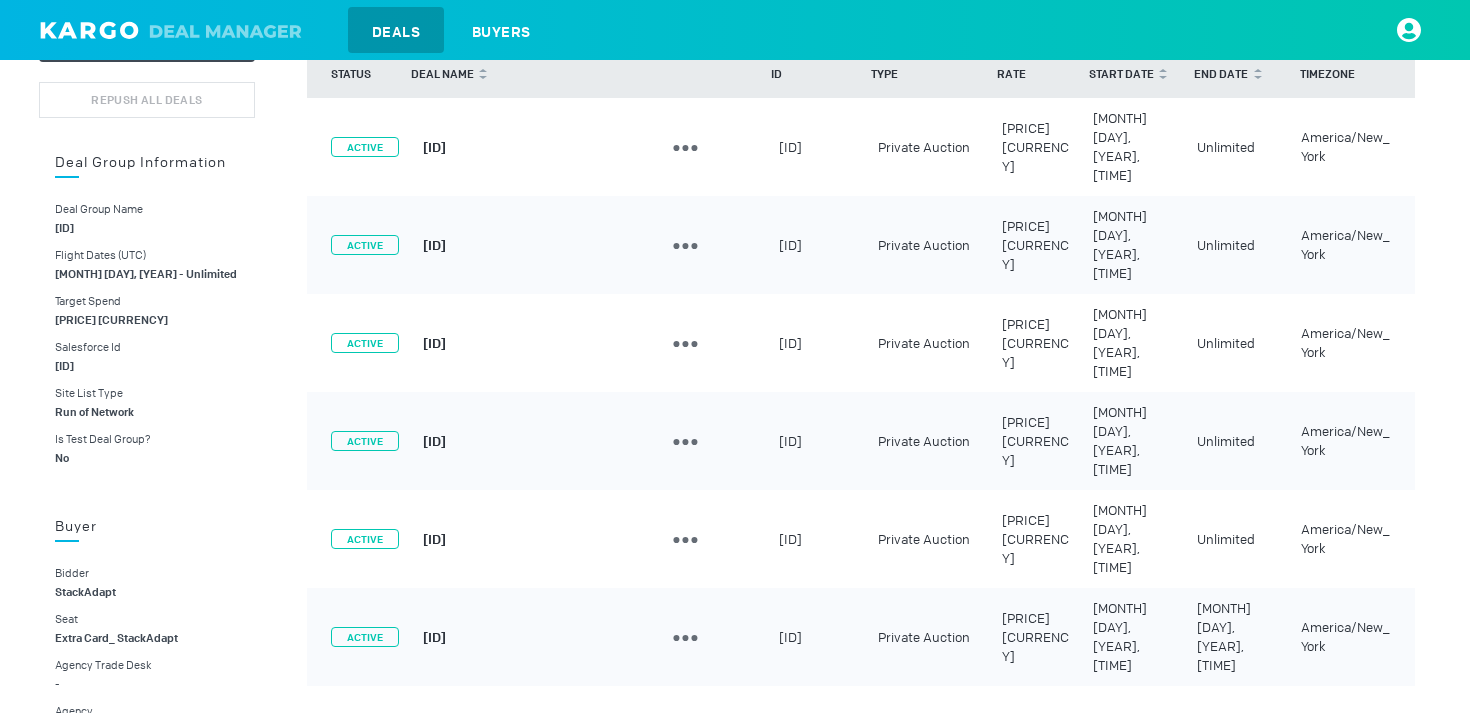 scroll, scrollTop: 234, scrollLeft: 0, axis: vertical 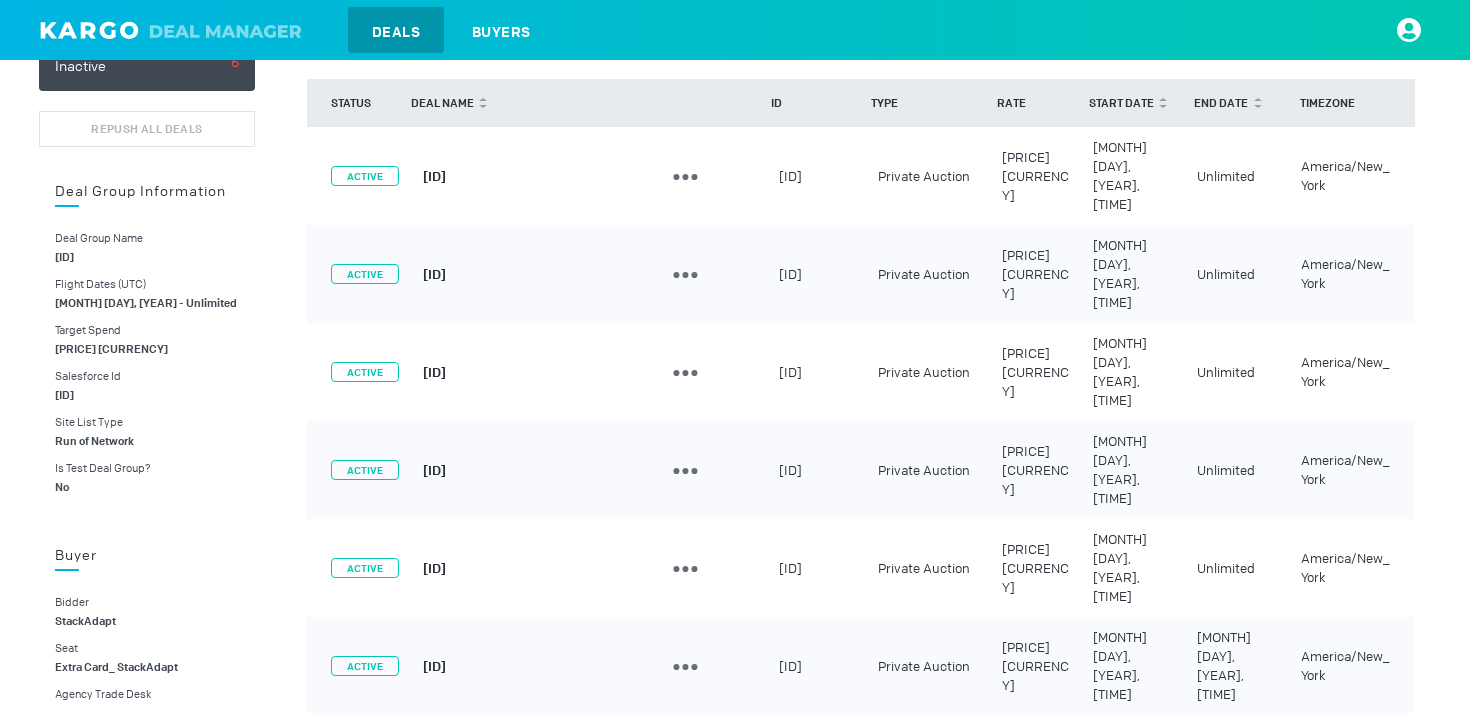 drag, startPoint x: 781, startPoint y: 150, endPoint x: 830, endPoint y: 598, distance: 450.67172 